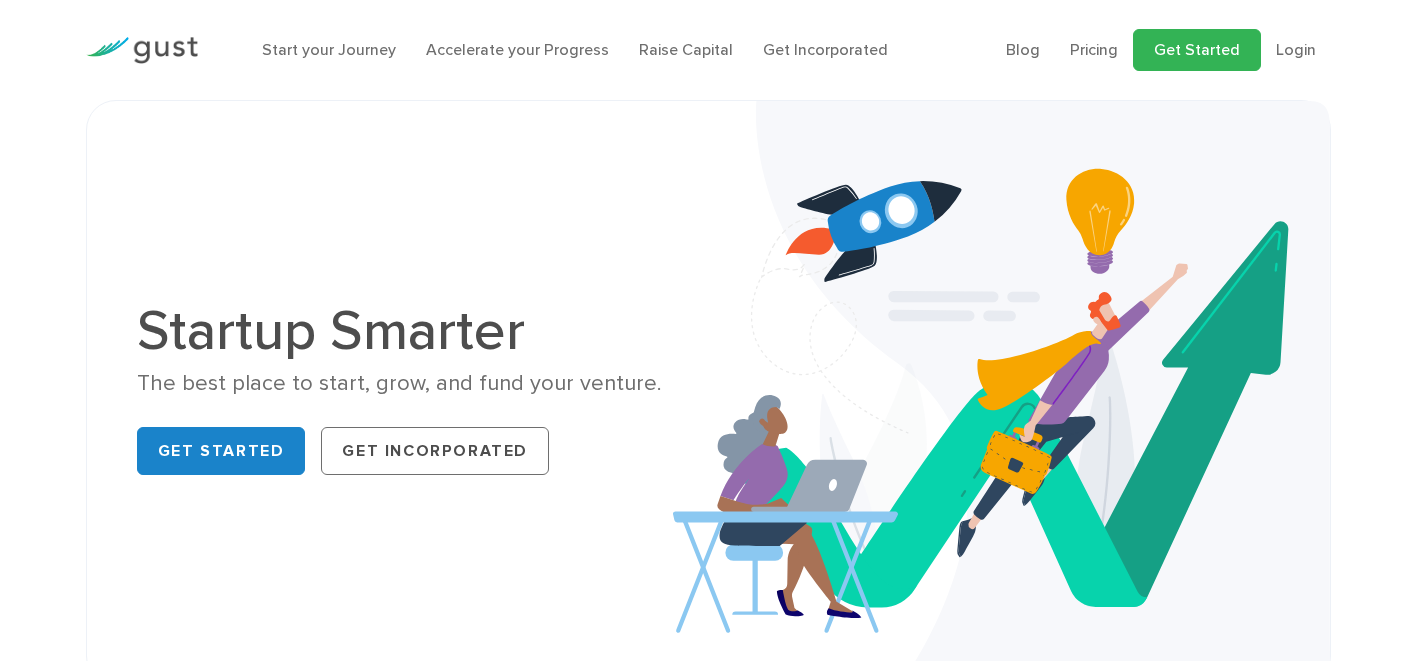scroll, scrollTop: 0, scrollLeft: 0, axis: both 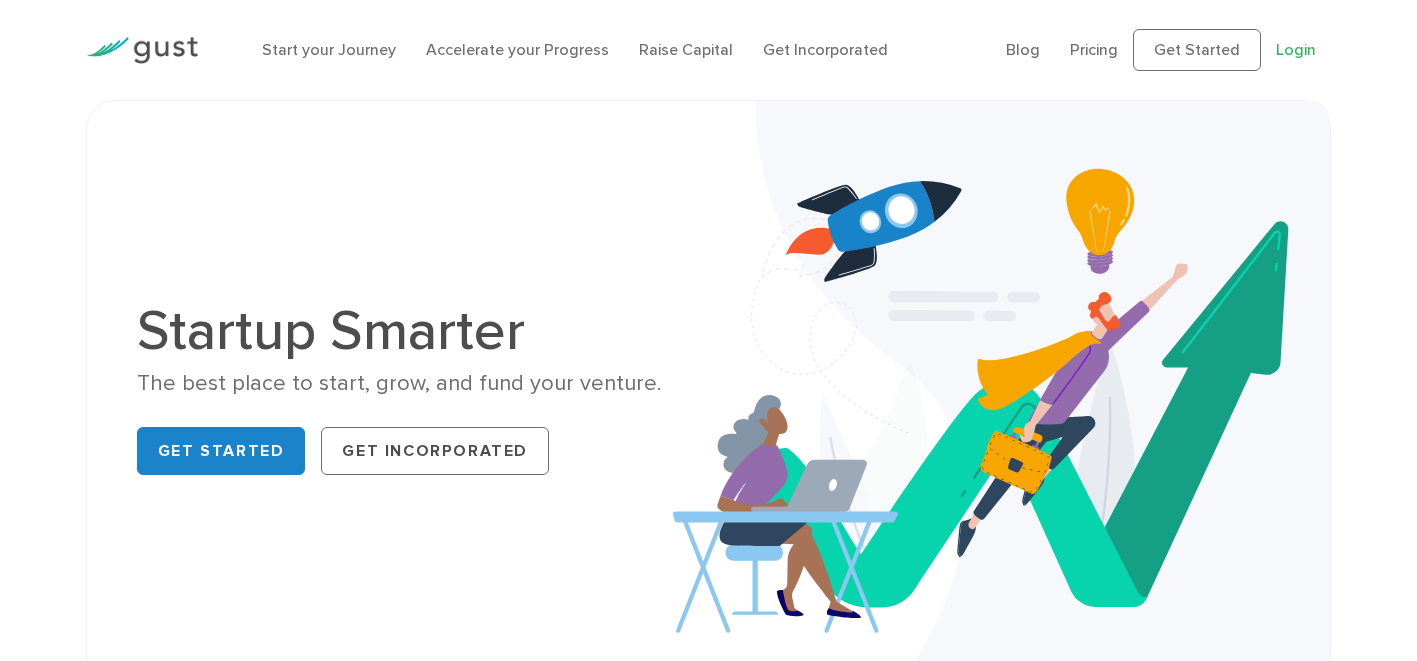 click on "Login" at bounding box center (1296, 49) 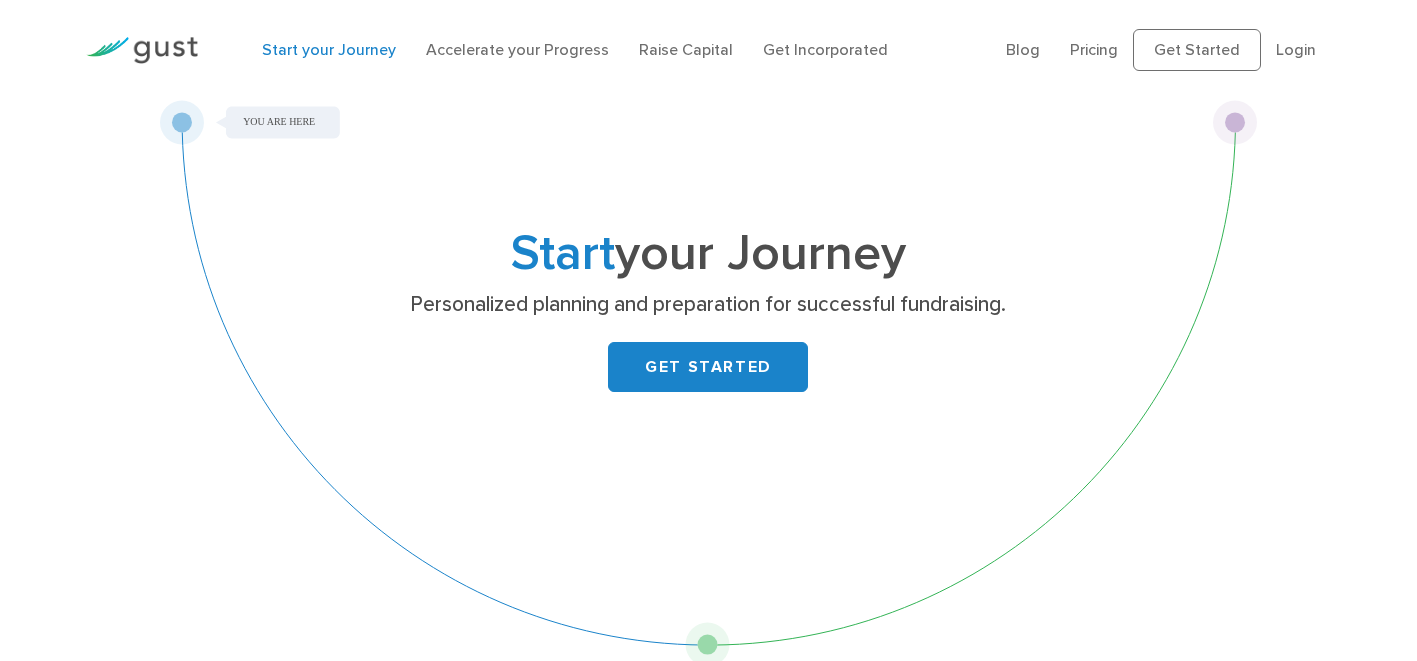 scroll, scrollTop: 0, scrollLeft: 0, axis: both 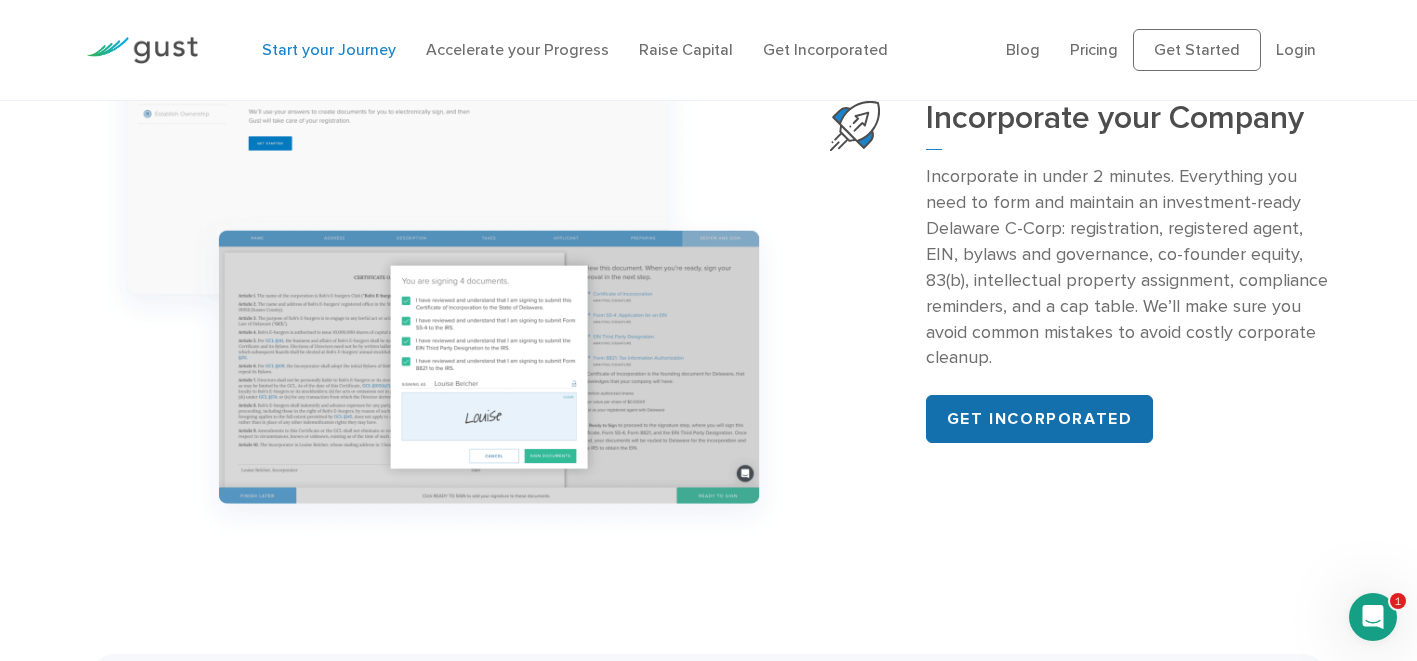 click on "Get incorporated" at bounding box center [1040, 419] 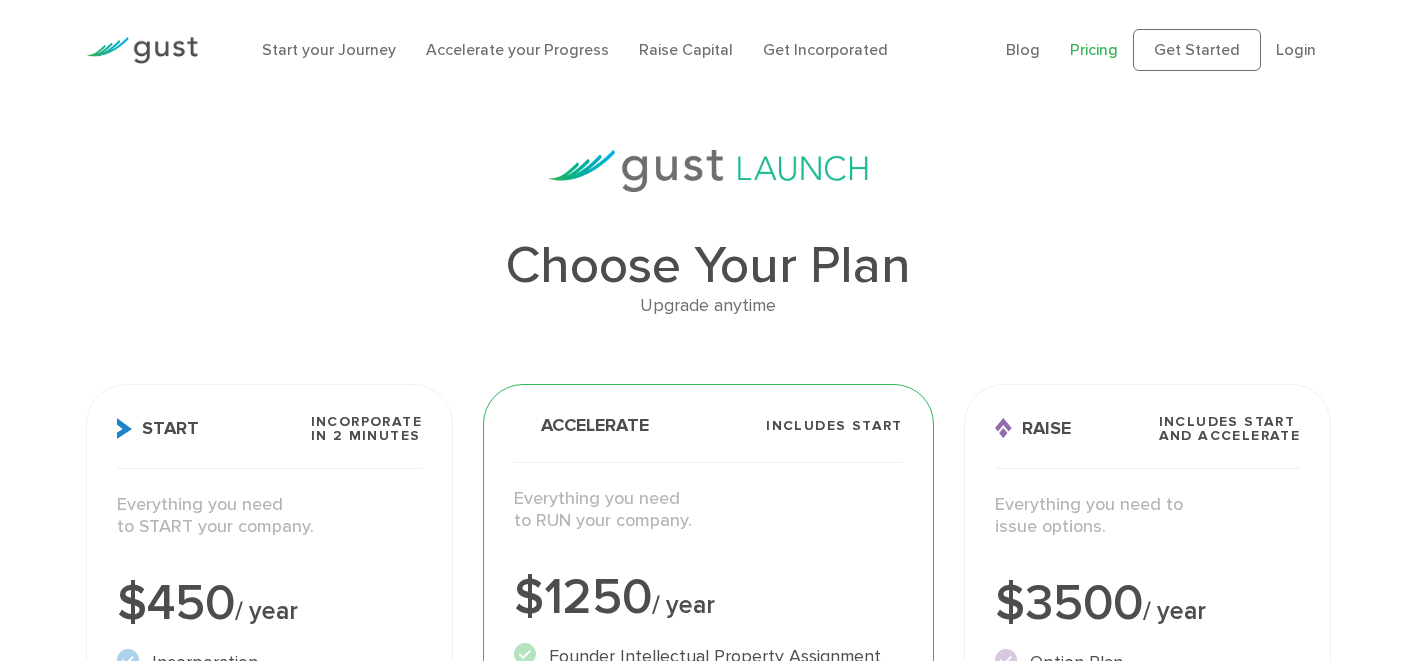 scroll, scrollTop: 0, scrollLeft: 0, axis: both 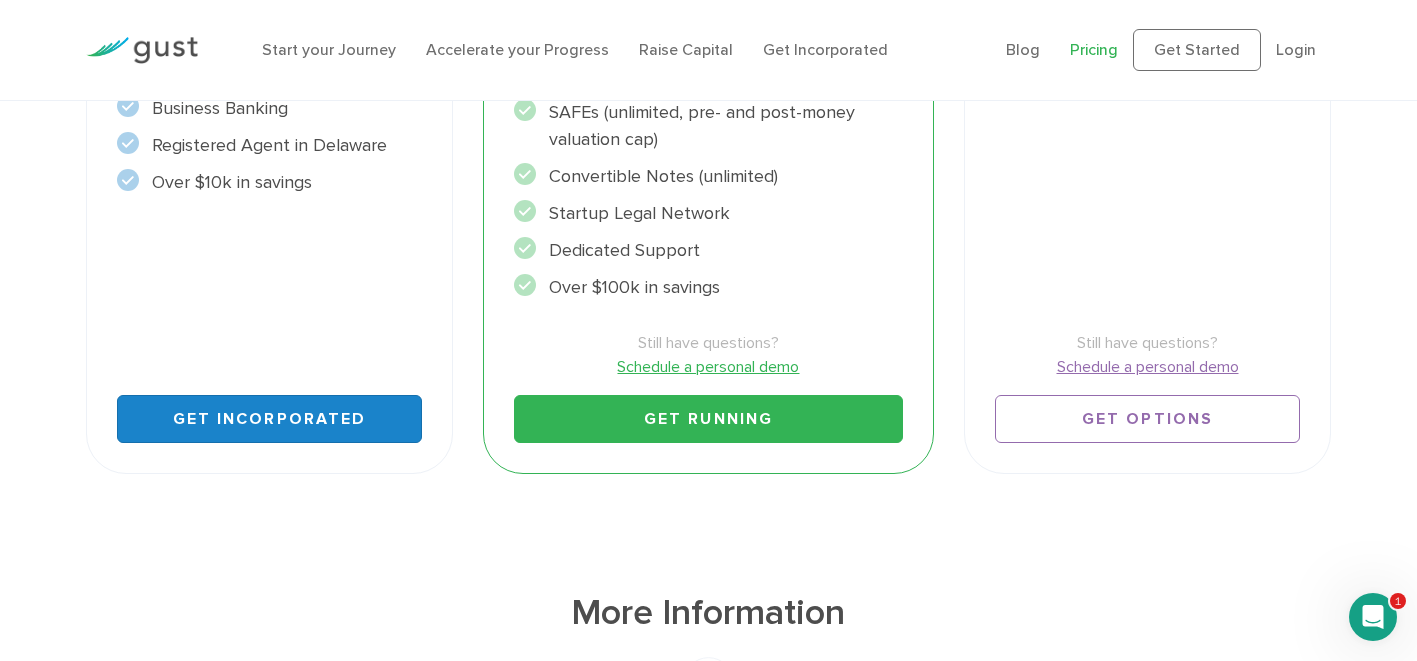 click on "Get Incorporated" at bounding box center [269, 419] 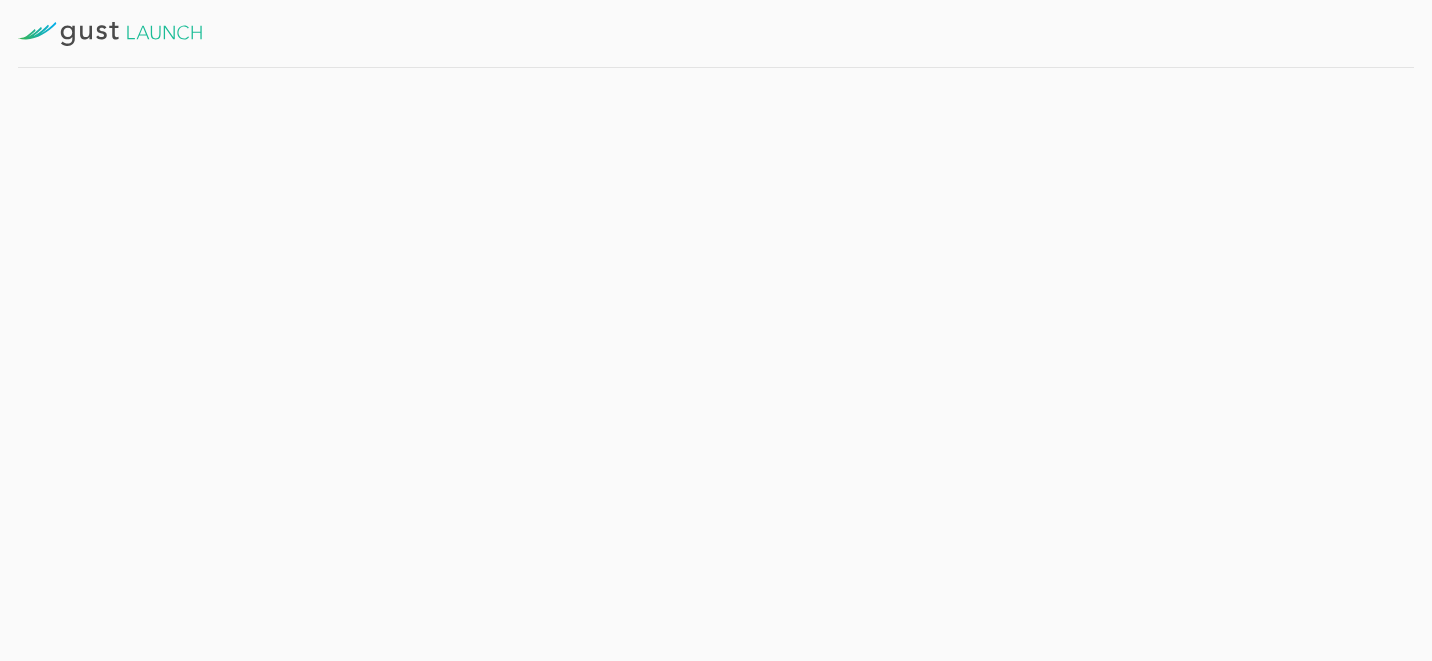 scroll, scrollTop: 0, scrollLeft: 0, axis: both 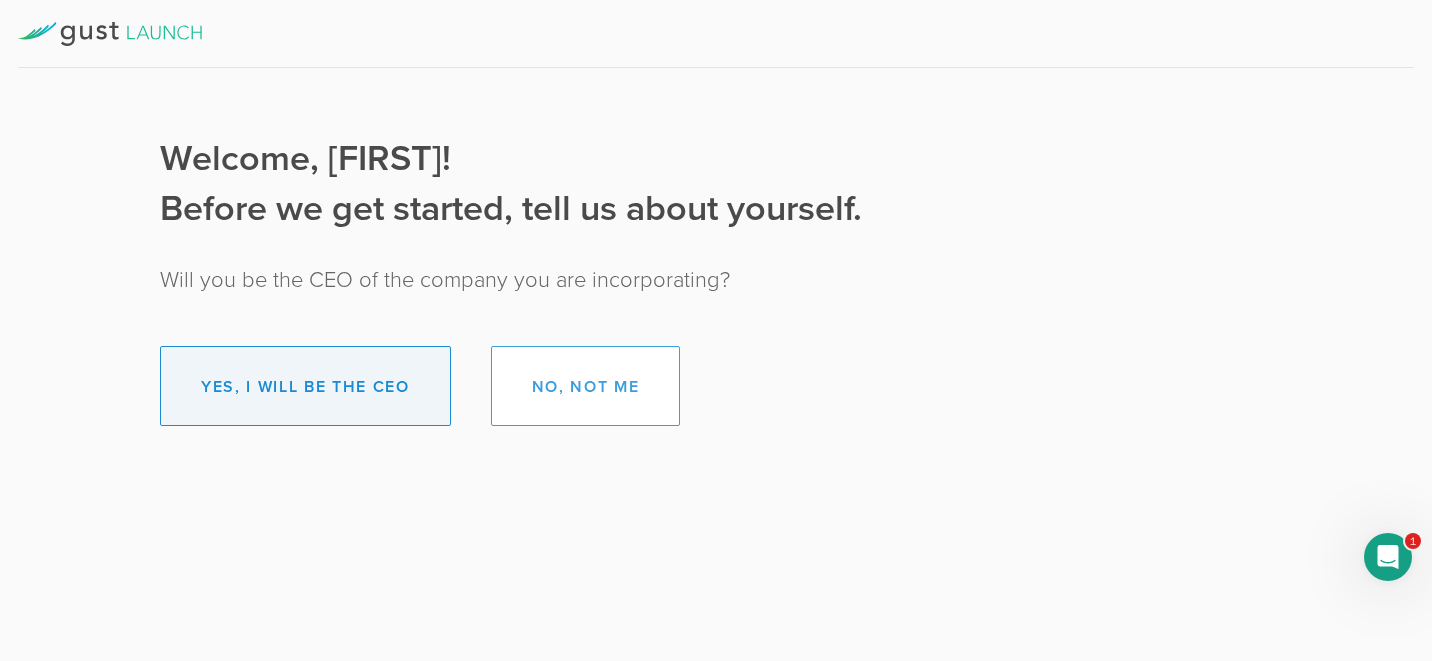 click on "Yes, I will be the CEO" at bounding box center (305, 386) 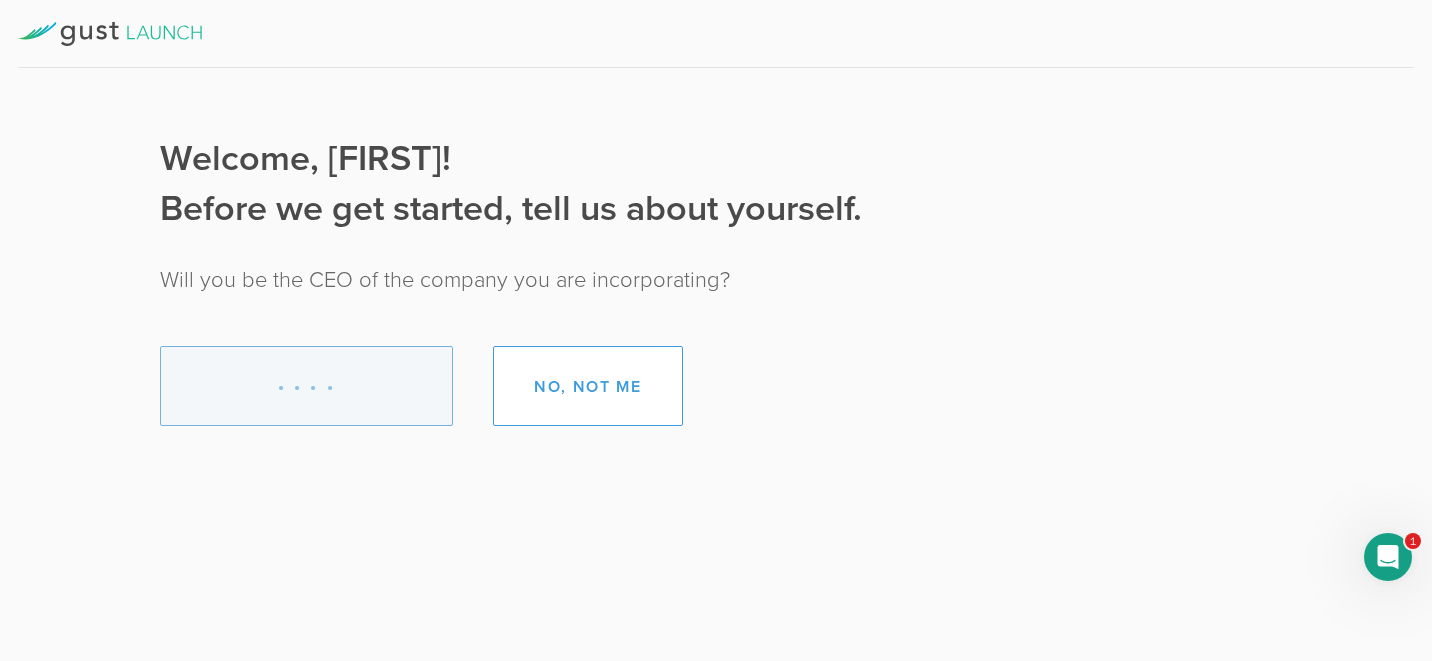 click on "Welcome, [FIRST]! Before we get started, tell us about yourself. Will you be the CEO of the company you are incorporating? Yes, I will be the CEO No, not me" at bounding box center (0, 88) 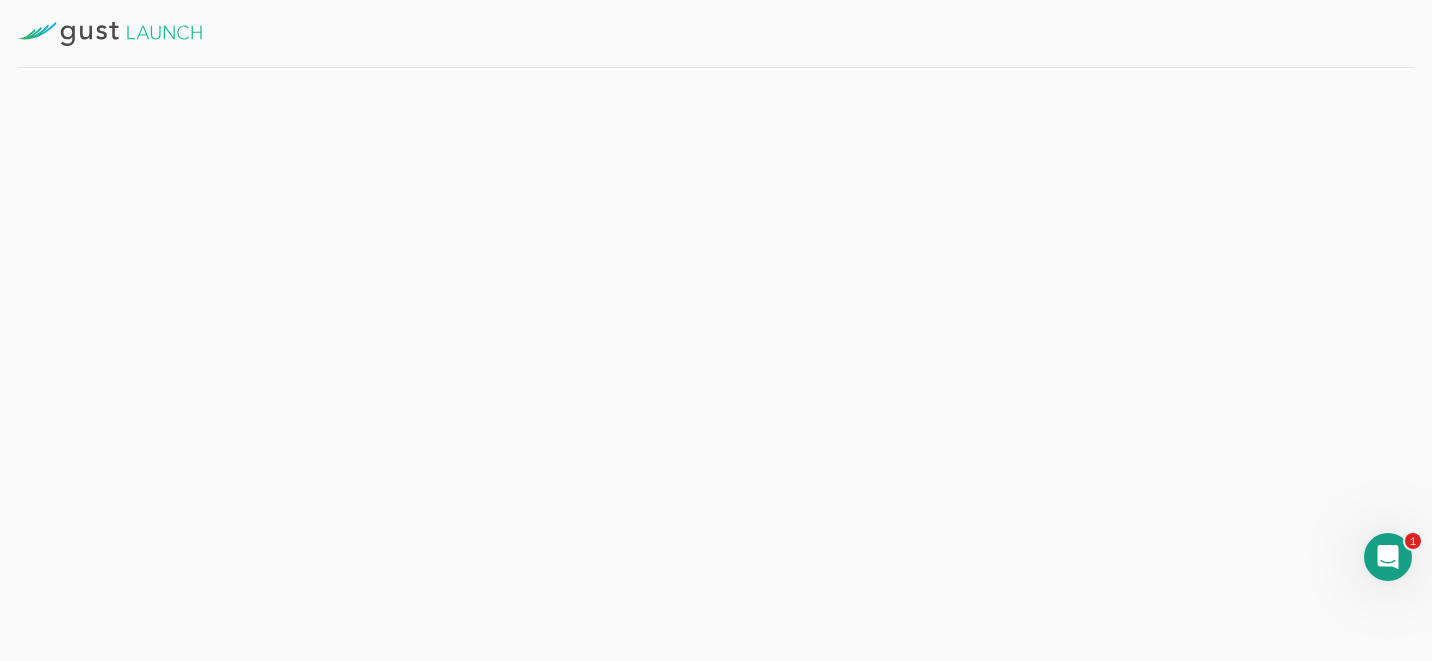 click on "Get Started" at bounding box center (514, 437) 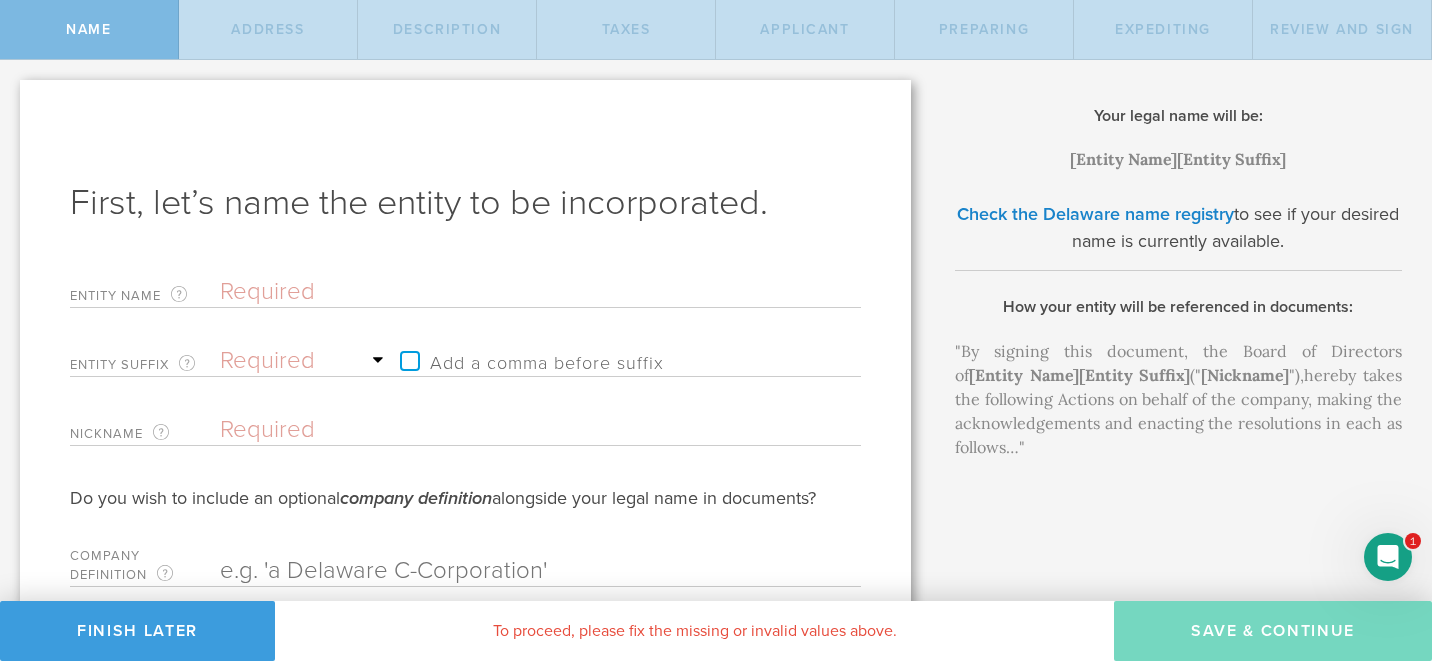 click at bounding box center [505, 292] 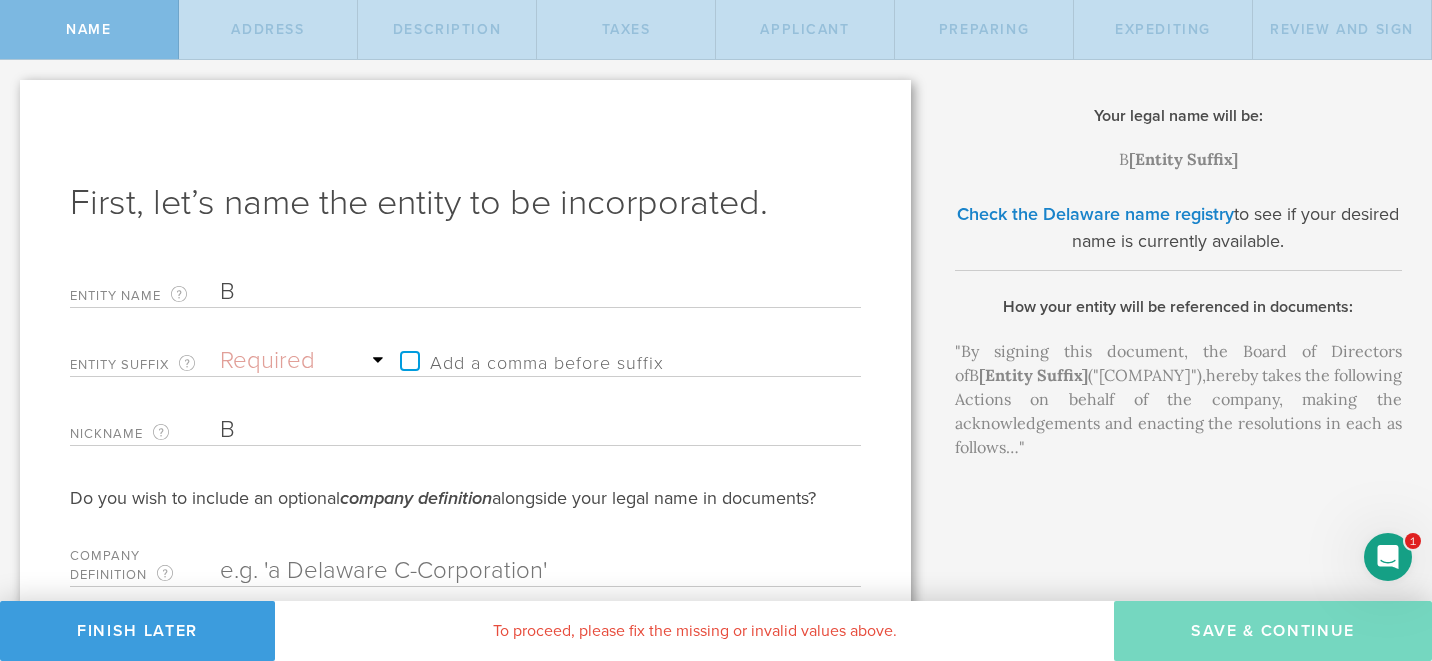 type on "Bu" 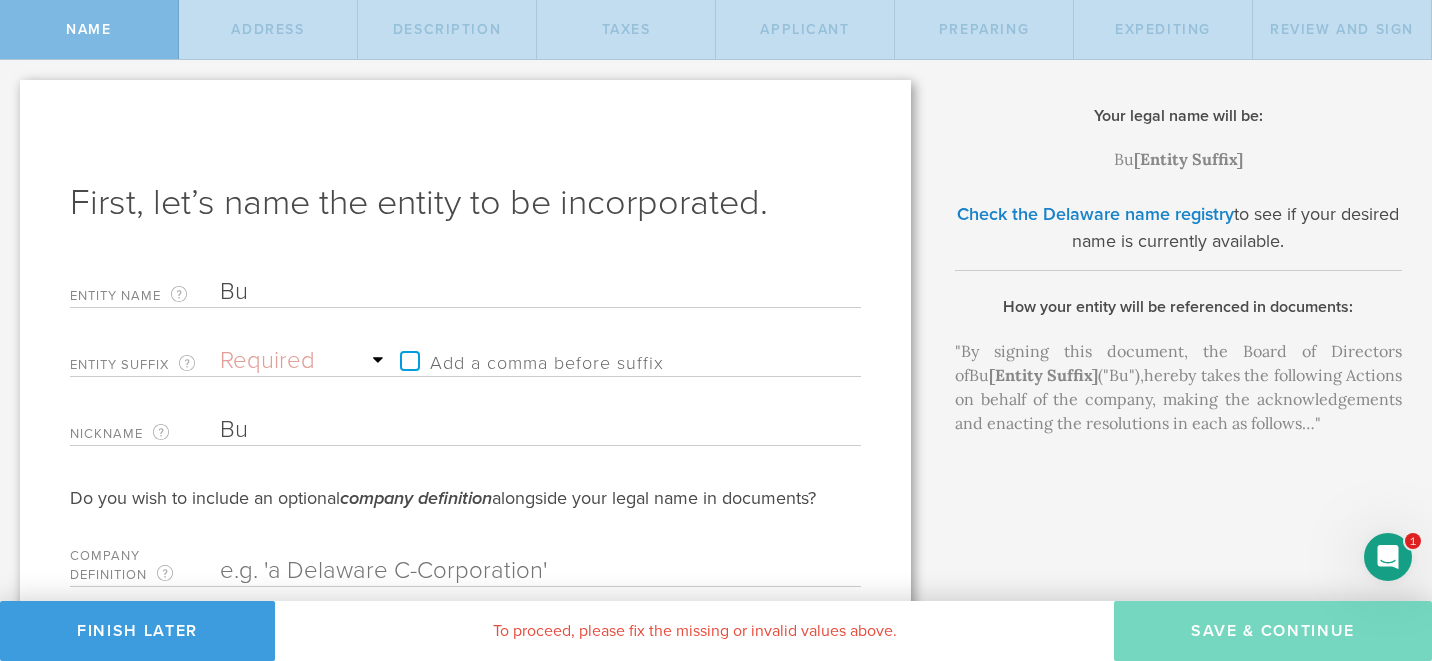 type on "Buffalo" 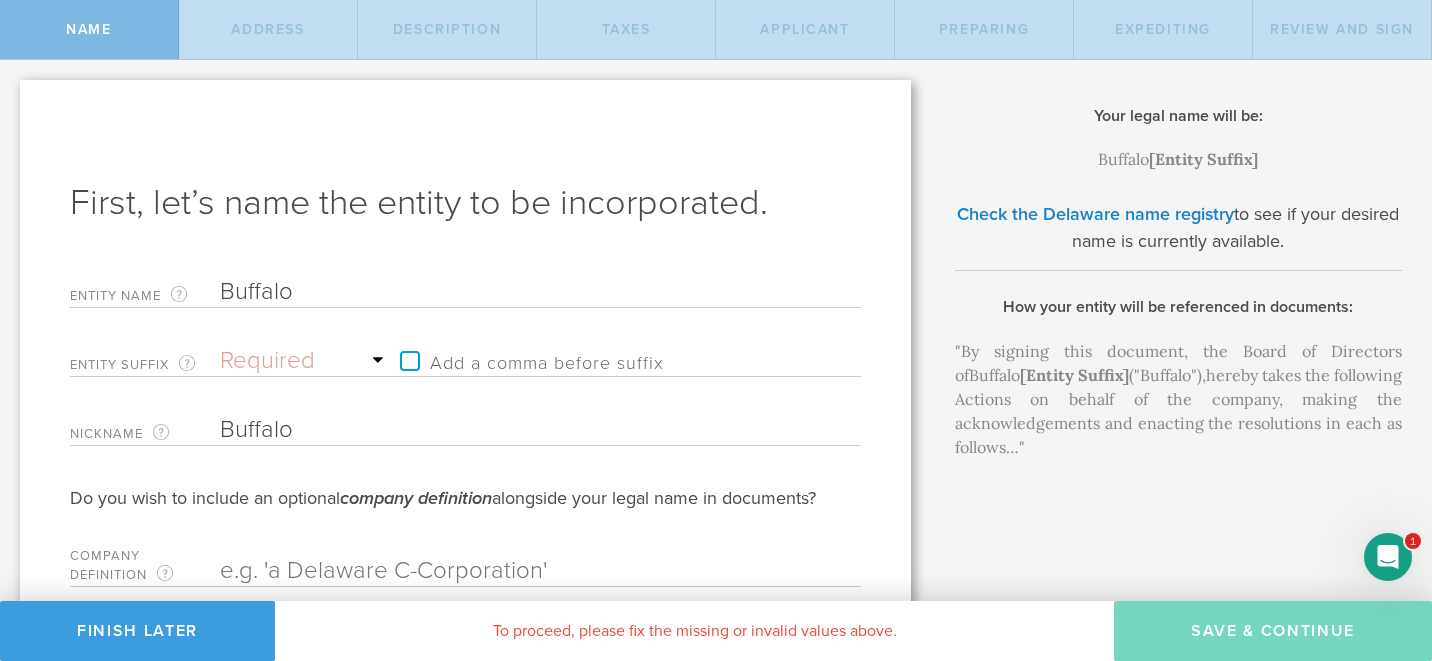 type on "Buff" 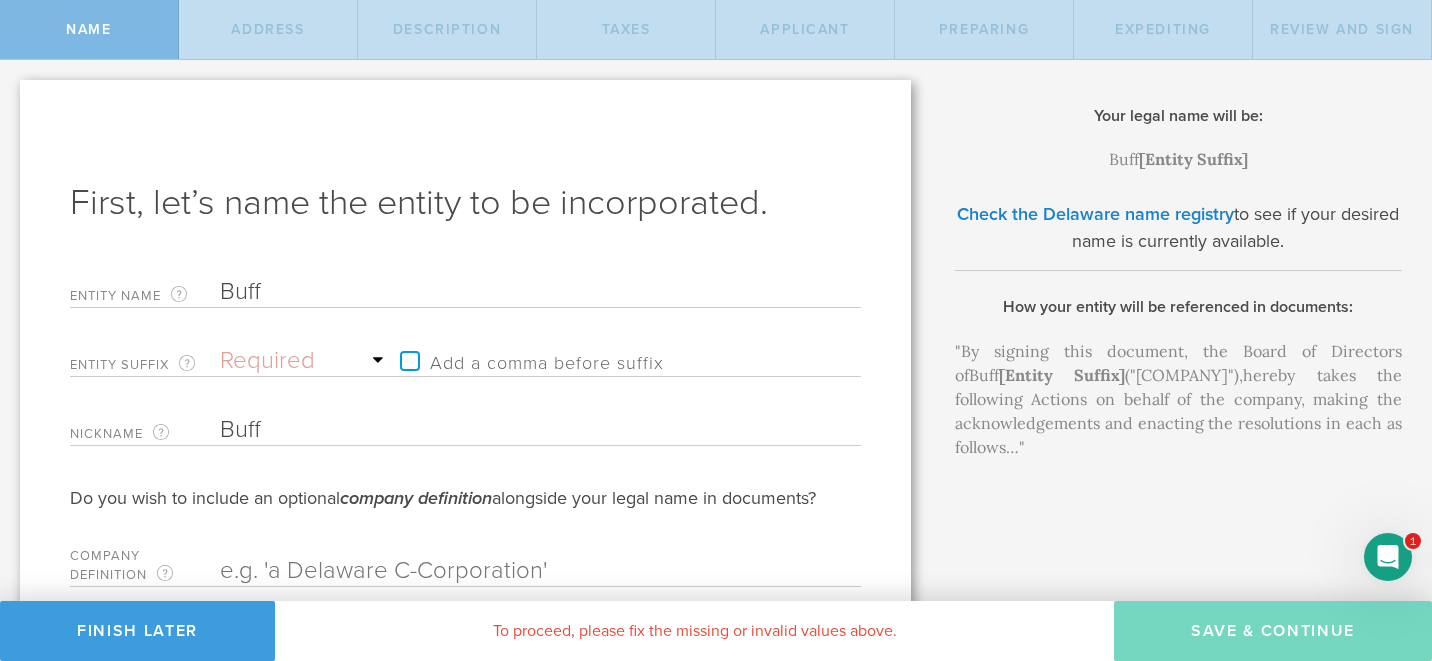type on "Buffalo" 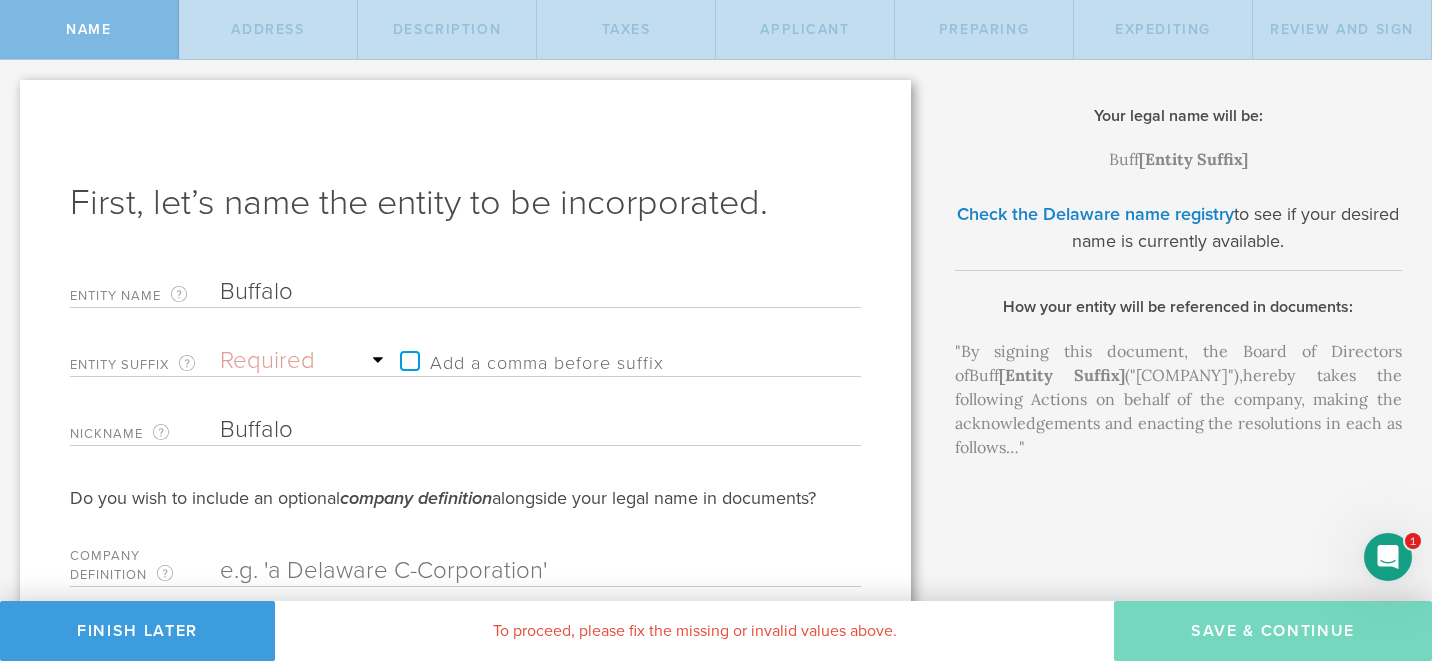 type on "Buffalo" 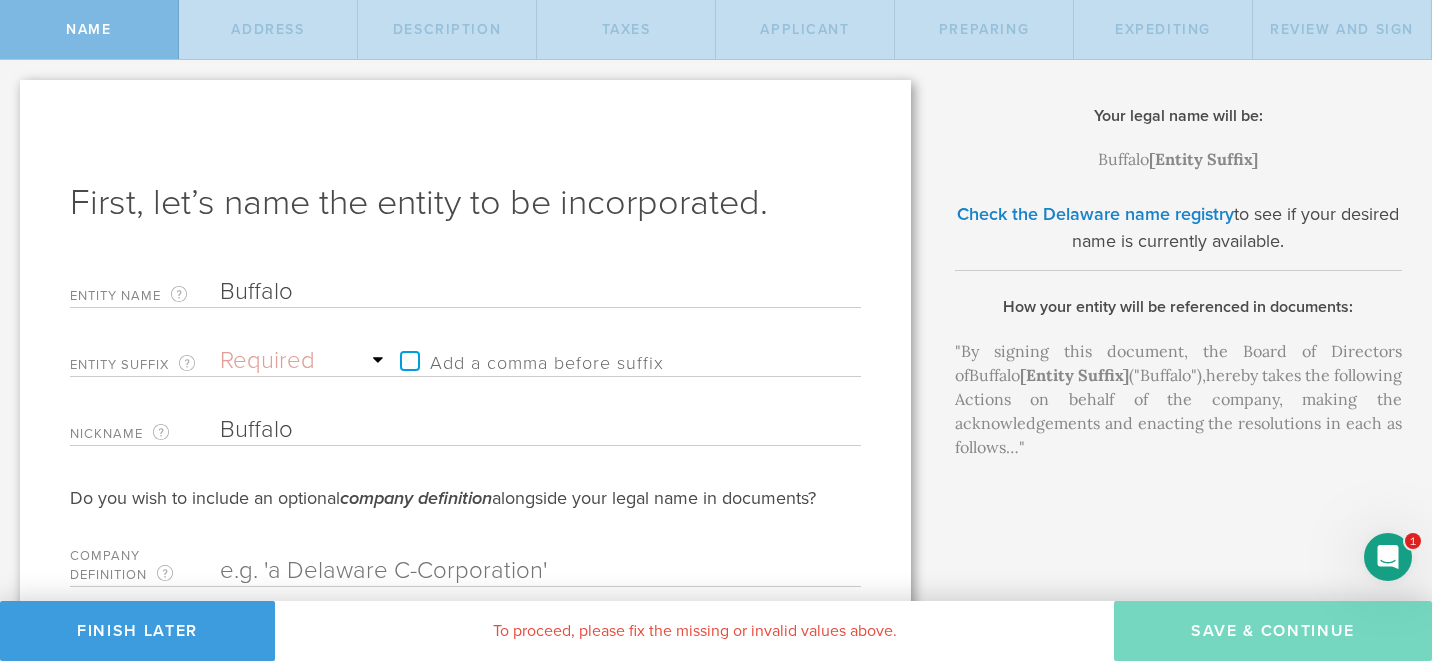 type on "Buffalo" 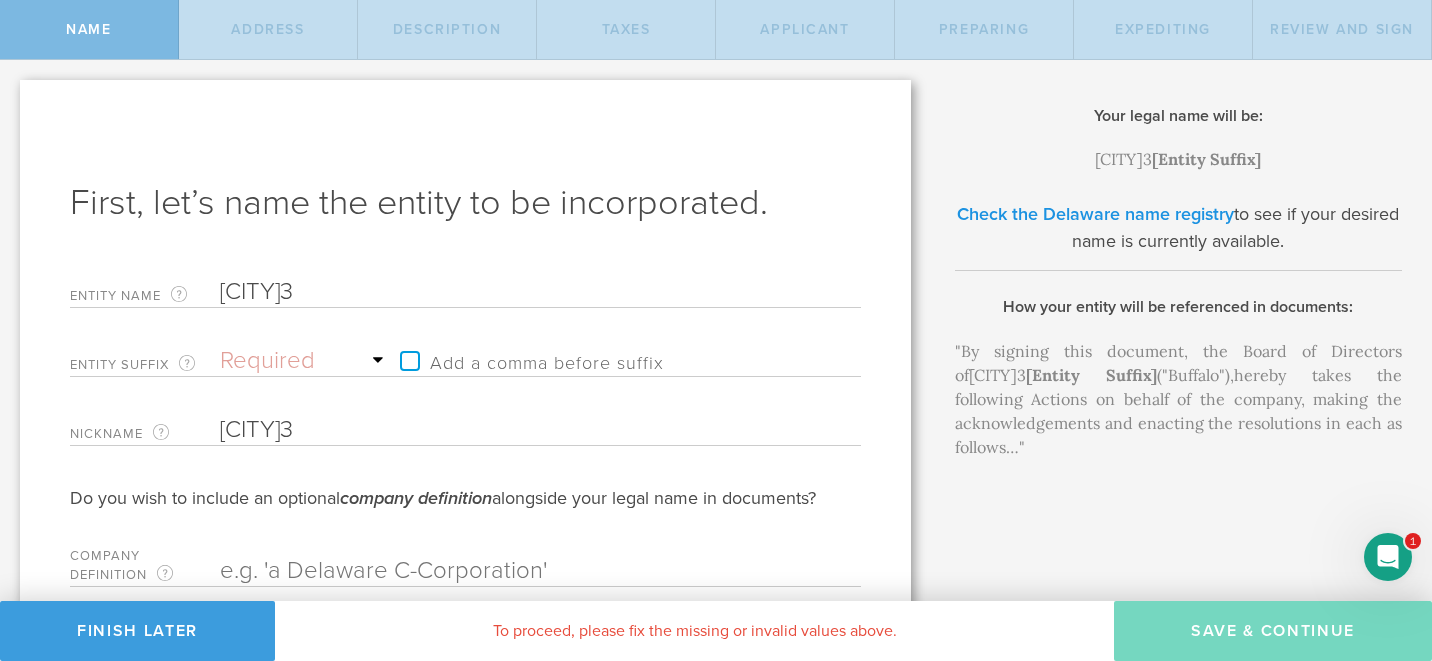 type on "[CITY]3" 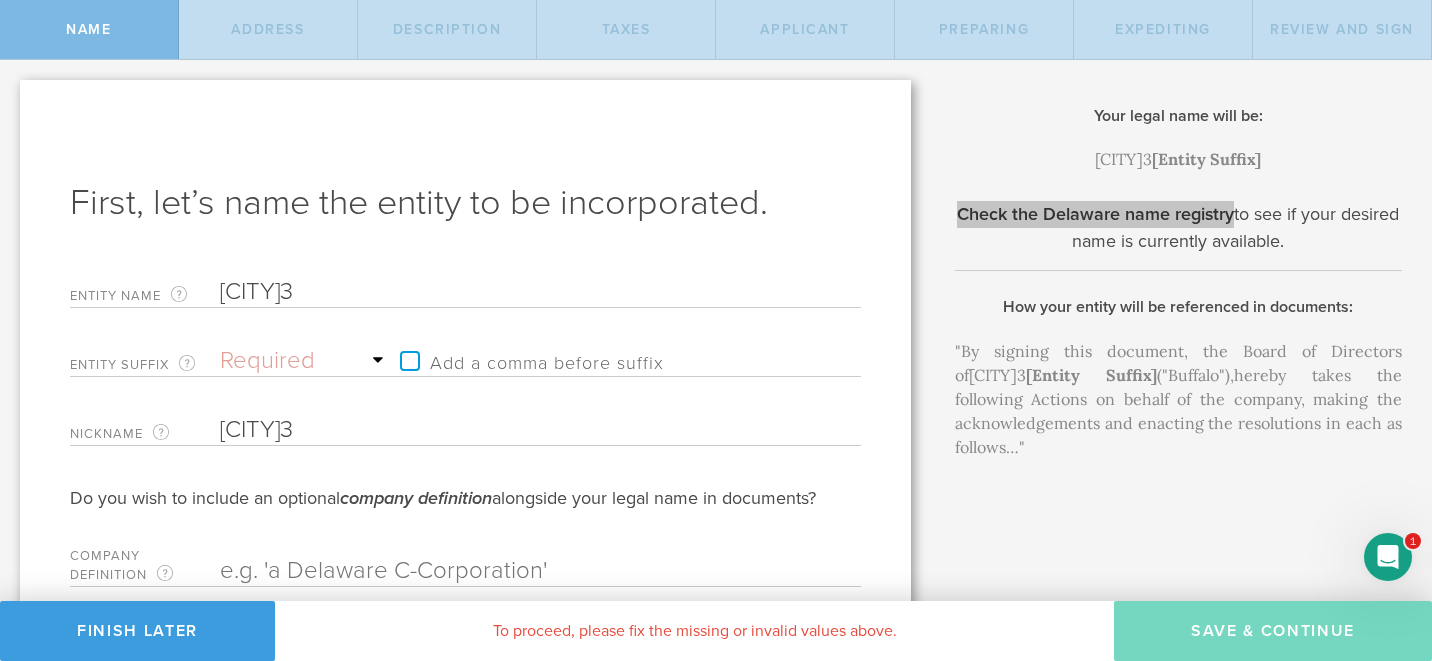 drag, startPoint x: 1137, startPoint y: 210, endPoint x: 1099, endPoint y: 4, distance: 209.47554 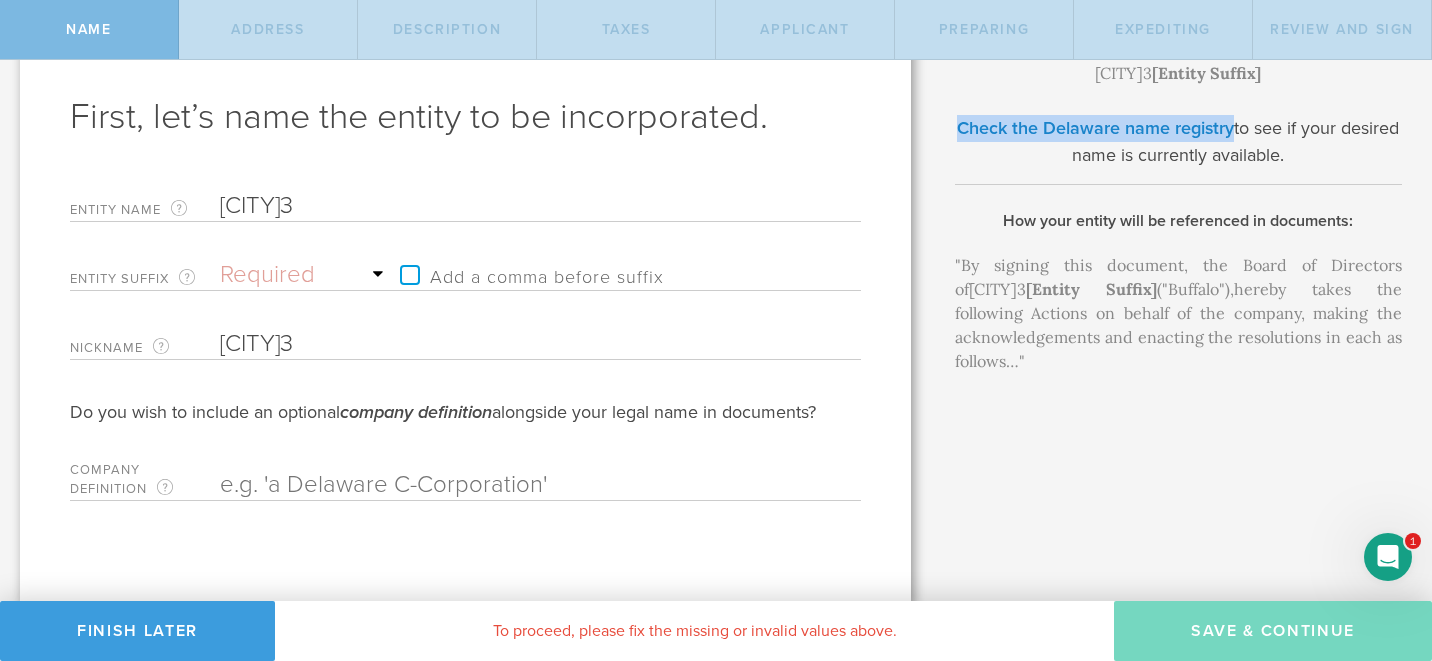 scroll, scrollTop: 88, scrollLeft: 0, axis: vertical 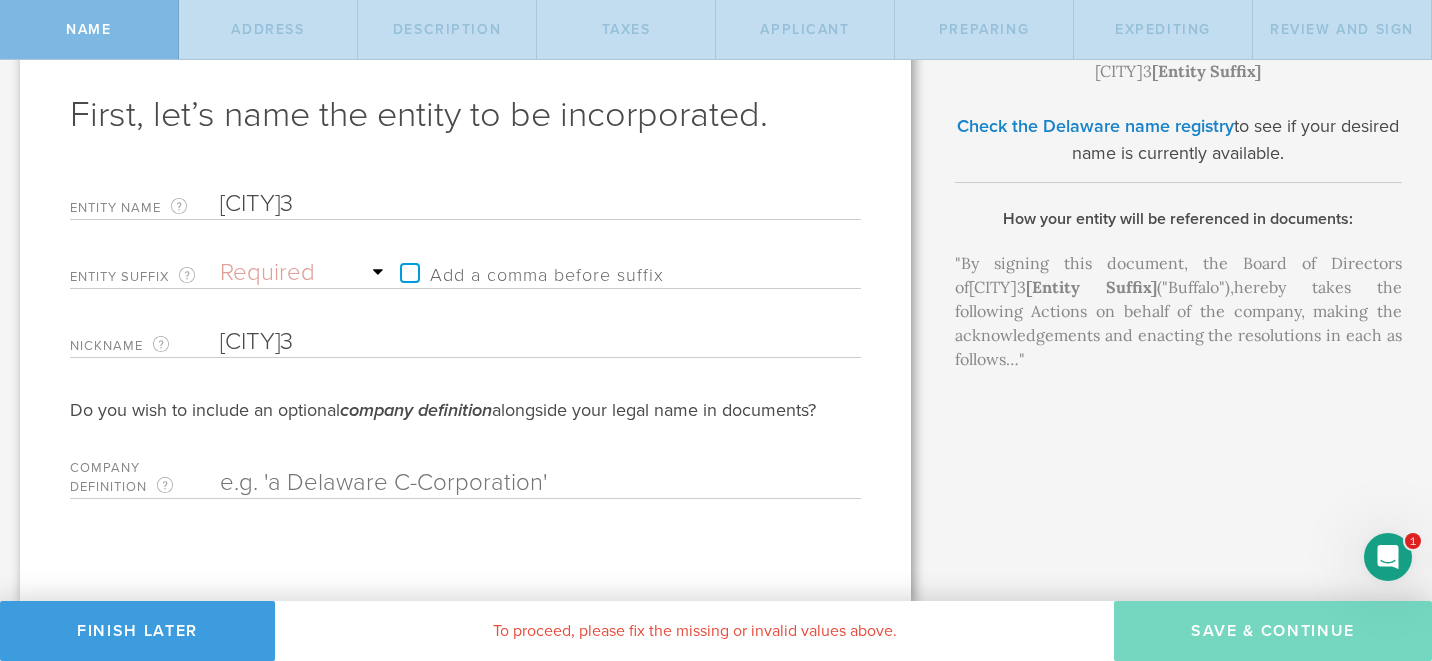 click at bounding box center (505, 483) 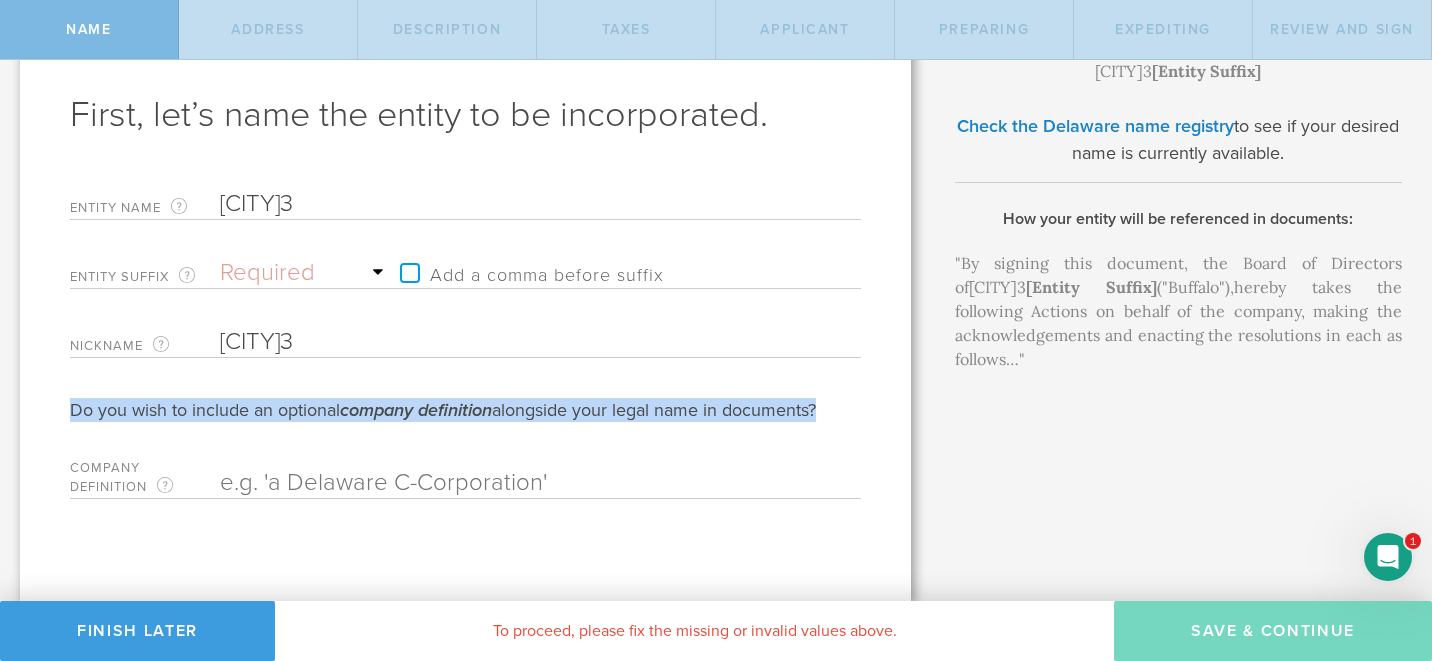 click on "Do you wish to include an optional  company definition  alongside your legal name in documents?" at bounding box center (465, 410) 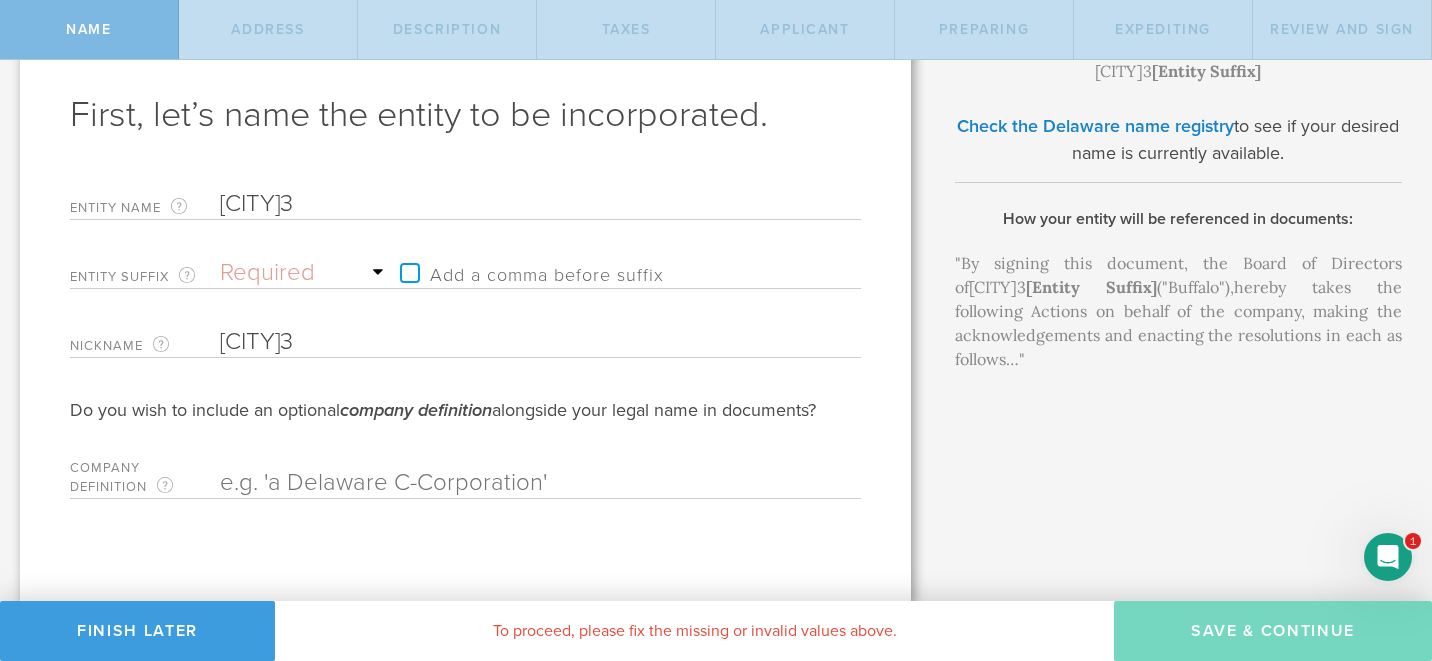 click on "Your legal name will be: [COMPANY] ,    [Entity Suffix] Check the Delaware name registry  to see if your desired name is currently available. How your entity will be referenced in documents: "By signing this document, the Board of Directors of  [COMPANY] ,    [Entity Suffix]  ("[COMPANY]"),  hereby takes the following Actions on behalf of the company, making the acknowledgements and enacting the resolutions in each as follows…" What is the company mailing address? Enter the best mailing address where you wish to receive state correspondence from Delaware and federal correspondence from the IRS. Some incorporators prefer to use a PO Box here, because this address appears on your Certificate of Incorporation, which becomes public record. If you do enter a PO Box for mailing address, then a second, non-PO Box address is required for your EIN application. How will my company mailing address be used? Why do you need both a mailing address and a physical address for my company? Who is considered an employee? . EFTPS" at bounding box center [1181, 287] 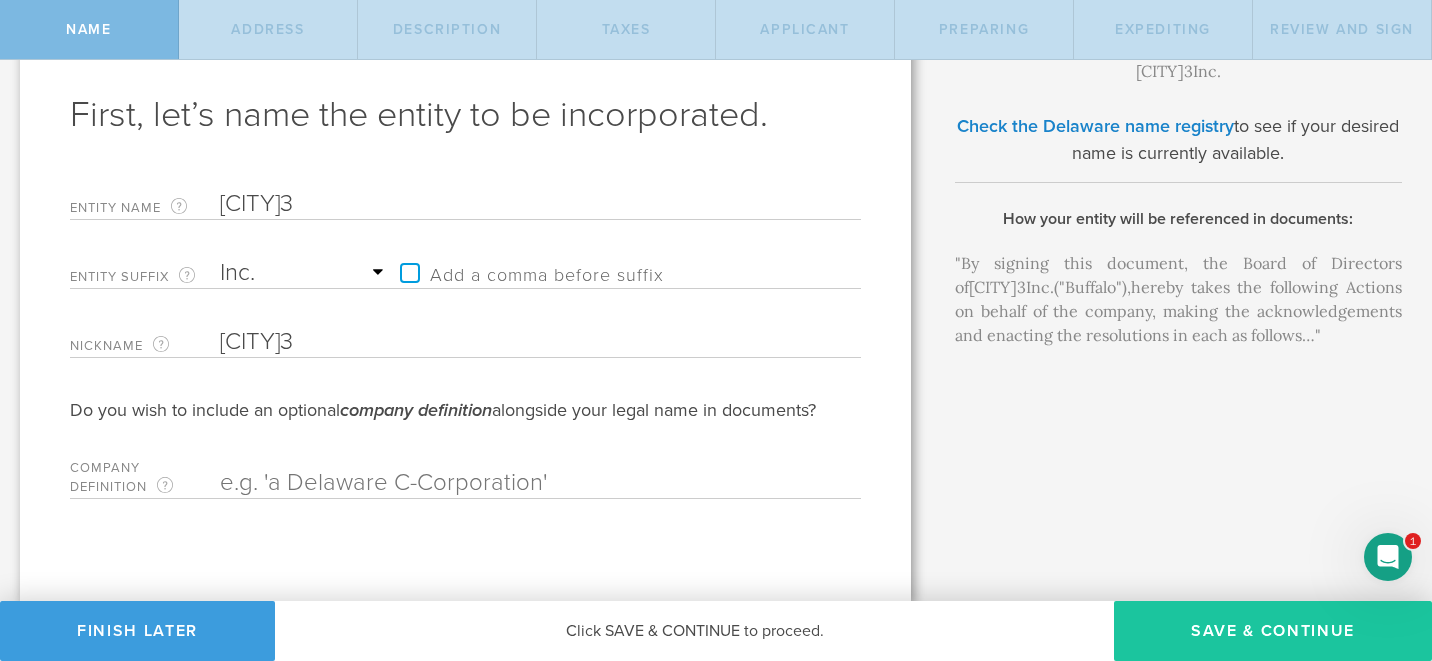 click on "Save & Continue" at bounding box center (1273, 631) 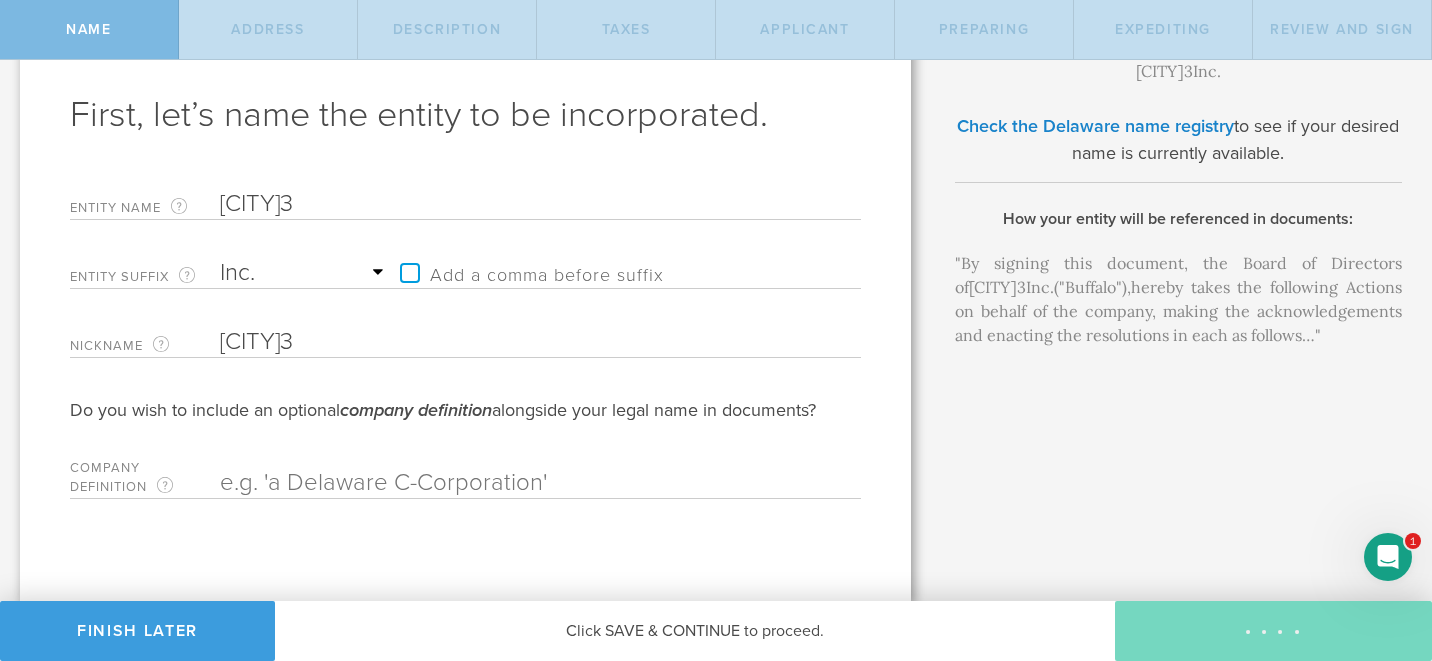 checkbox on "true" 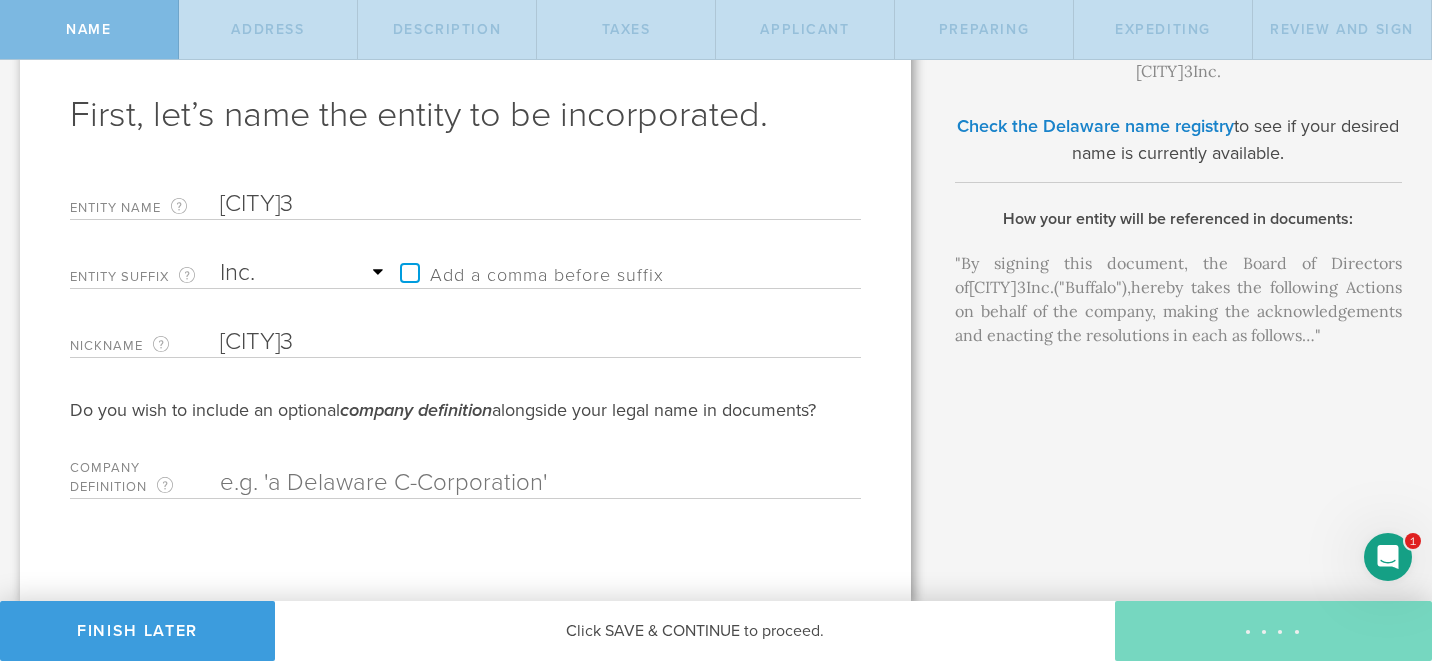 scroll, scrollTop: 0, scrollLeft: 0, axis: both 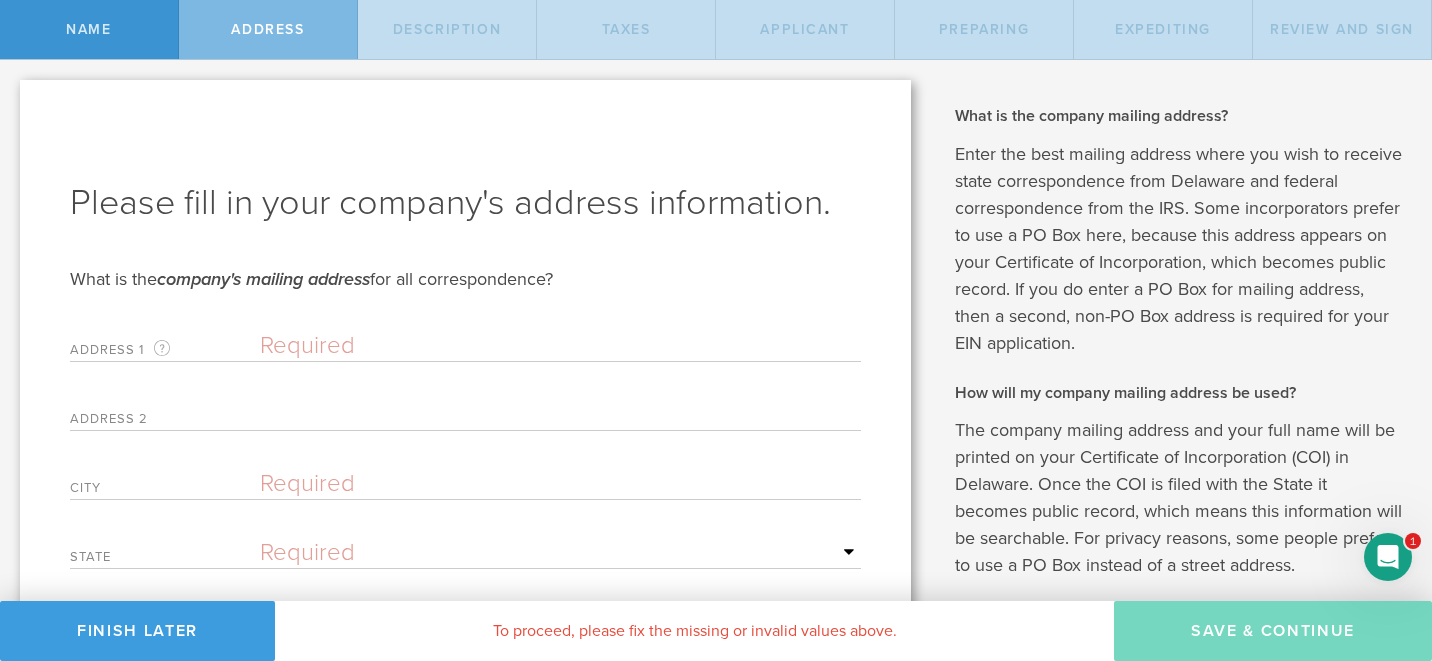 click at bounding box center (560, 346) 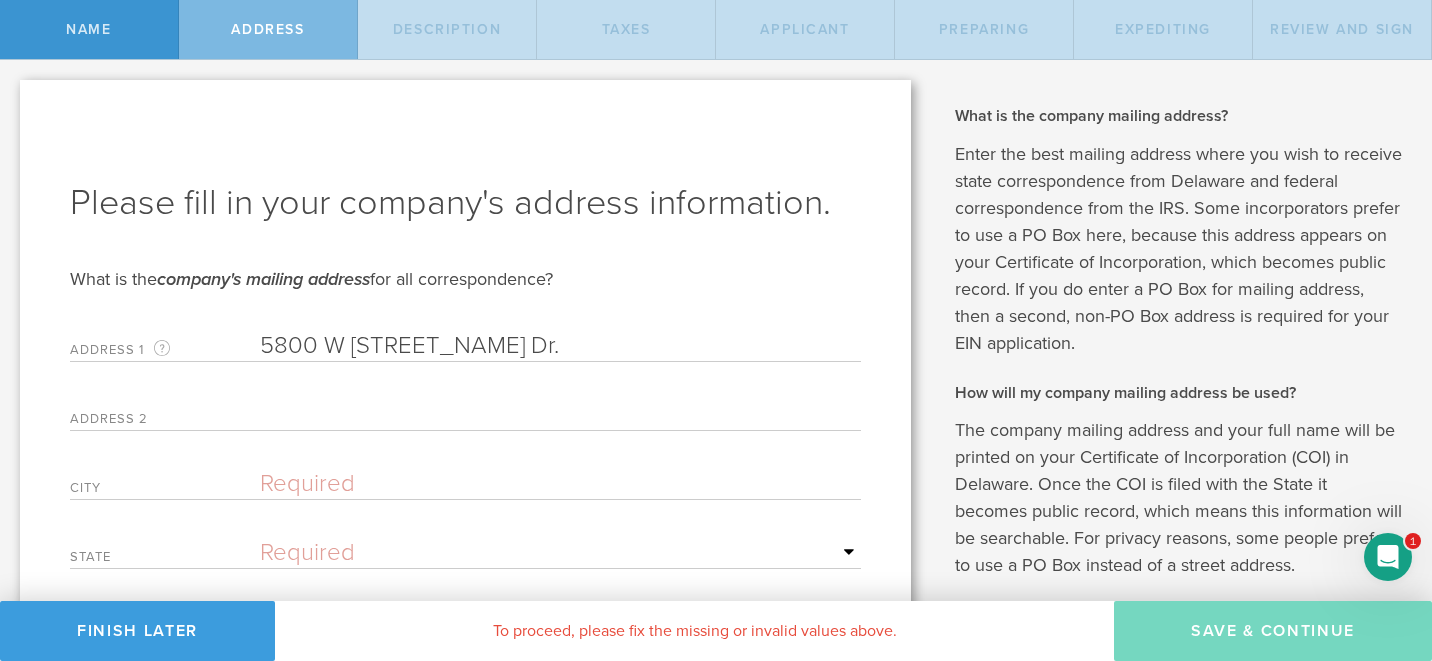 type on "5800 W [STREET_NAME] Dr." 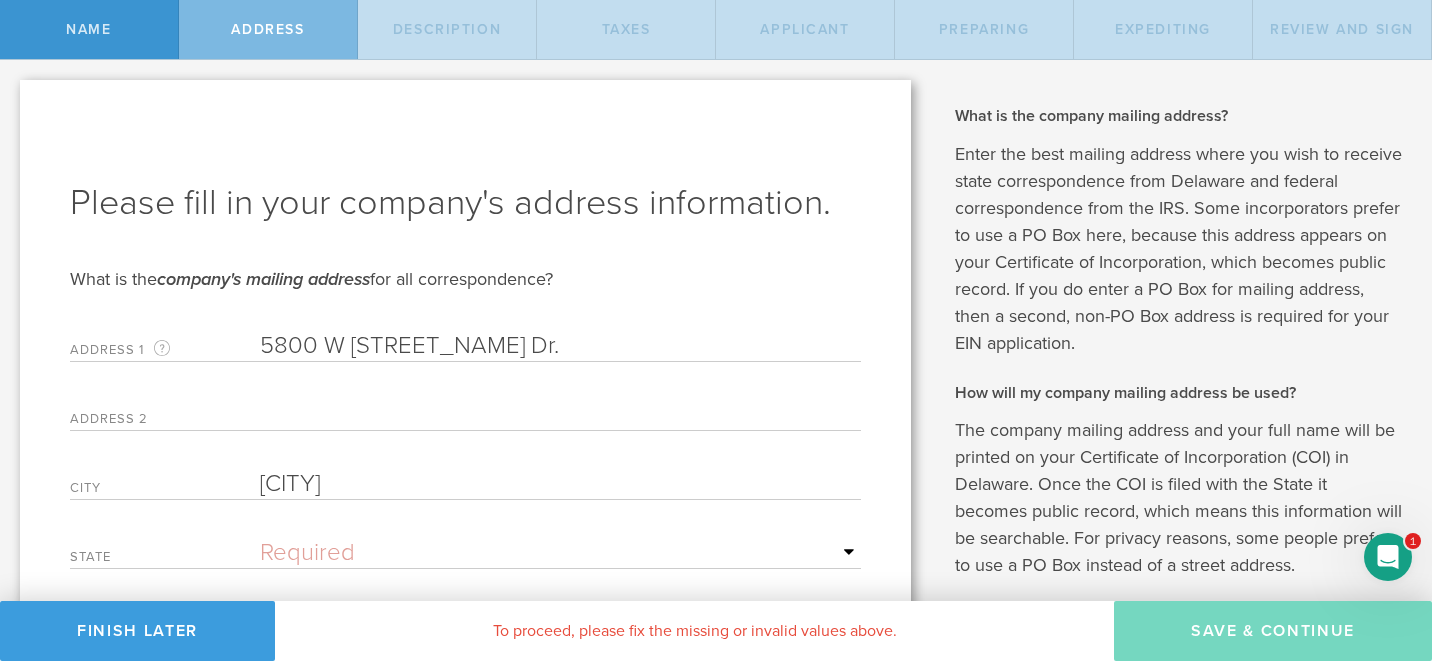type on "[CITY]" 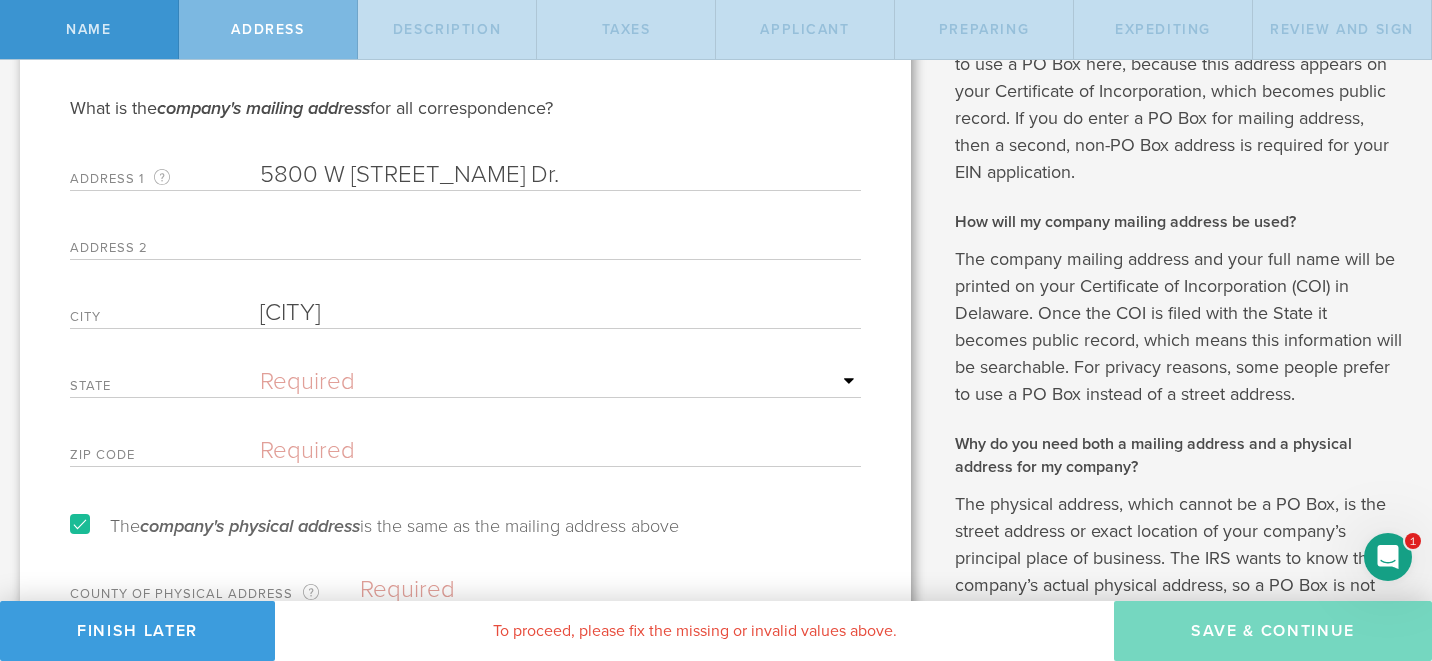 scroll, scrollTop: 217, scrollLeft: 0, axis: vertical 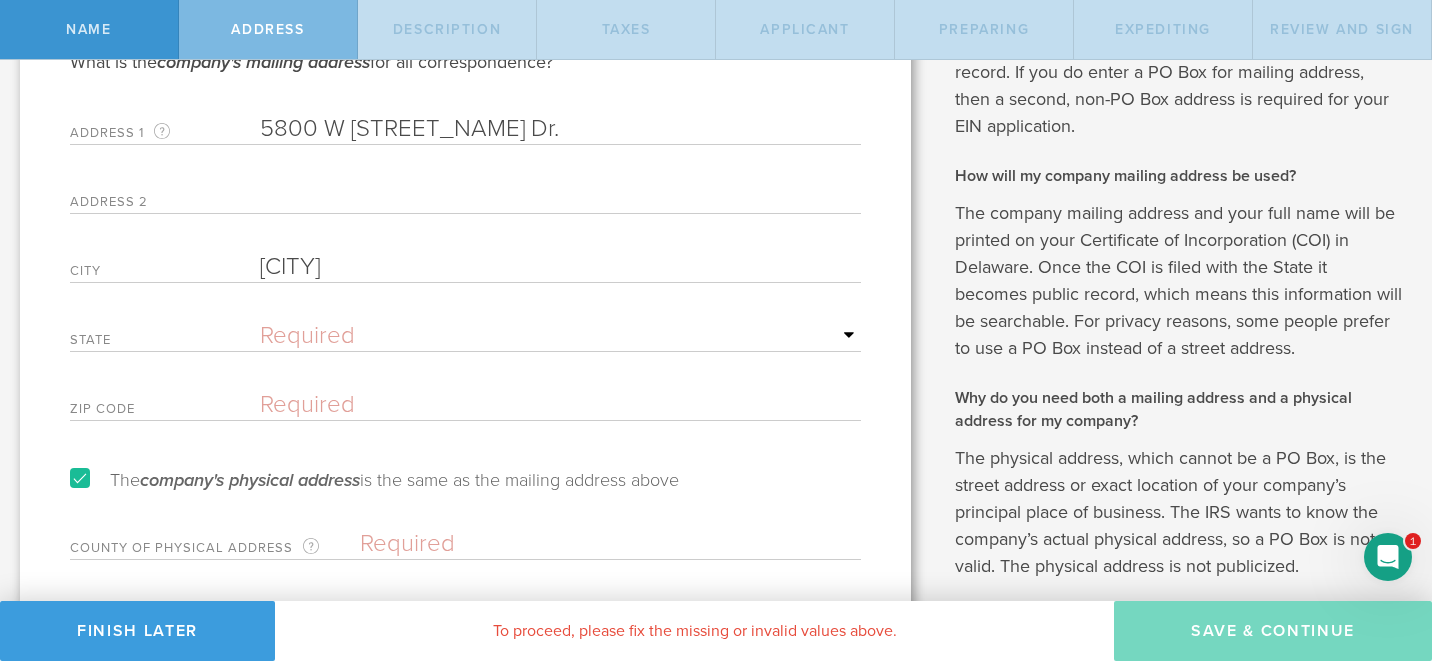 click on "Required Alabama Alaska Arizona Arkansas California Colorado Connecticut Delaware District Of Columbia Florida Georgia Hawaii Idaho Illinois Indiana Iowa Kansas Kentucky Louisiana Maine Maryland Massachusetts Michigan Minnesota Mississippi Missouri Montana Nebraska Nevada New Hampshire New Jersey New Mexico New York North Carolina North Dakota Ohio Oklahoma Oregon Pennsylvania Rhode Island South Carolina South Dakota Tennessee Texas Utah Vermont Virginia Washington West Virginia Wisconsin Wyoming" at bounding box center [560, 336] 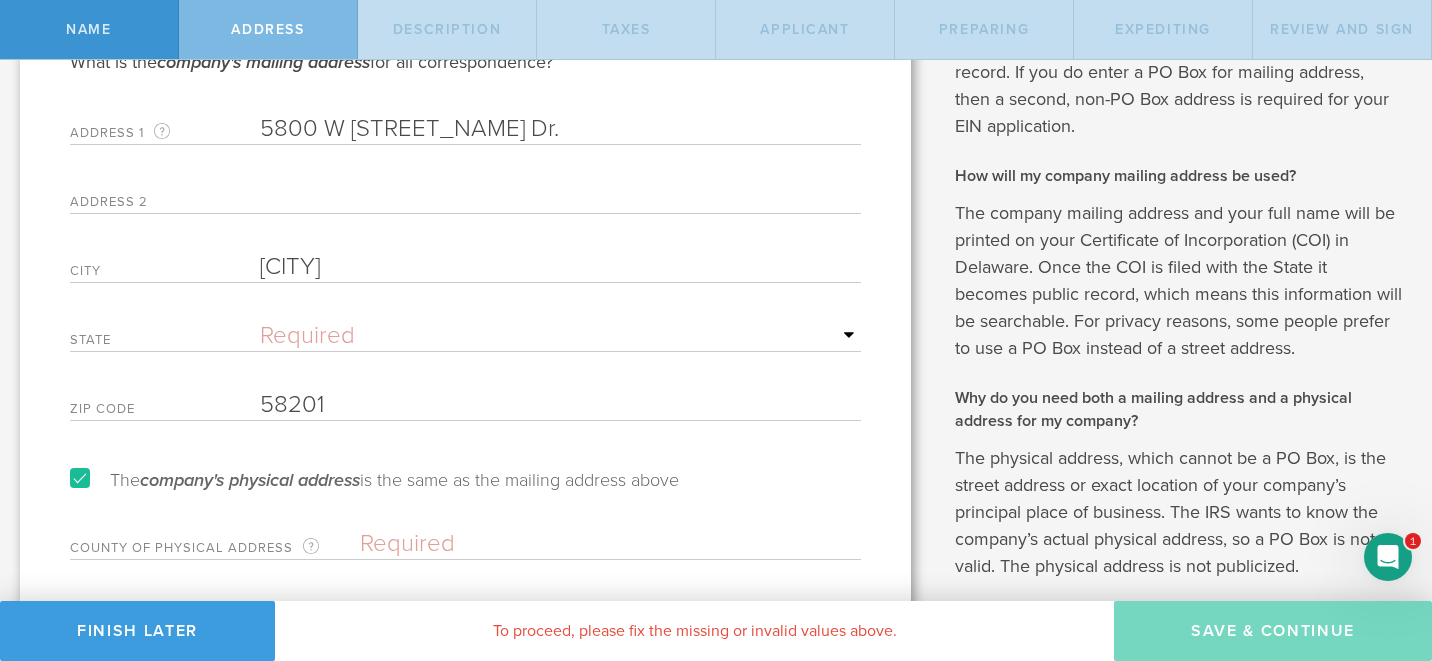 scroll, scrollTop: 314, scrollLeft: 0, axis: vertical 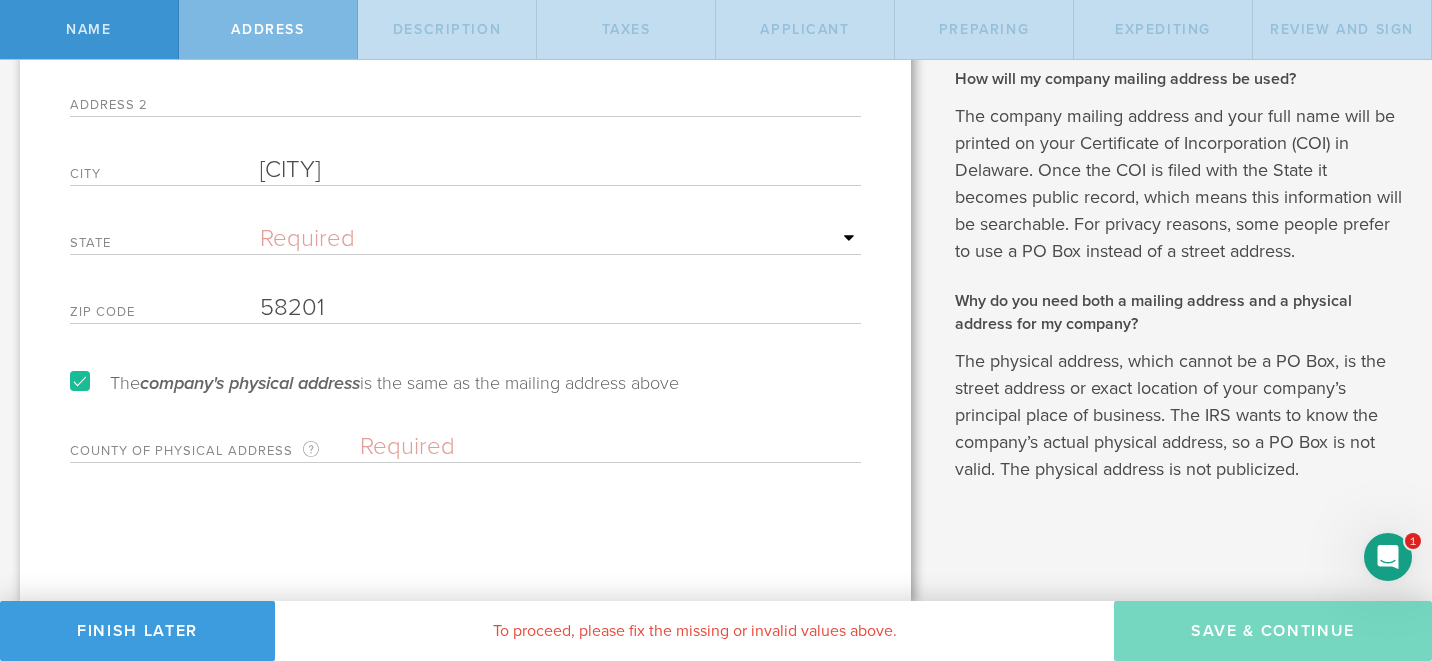 type on "58201" 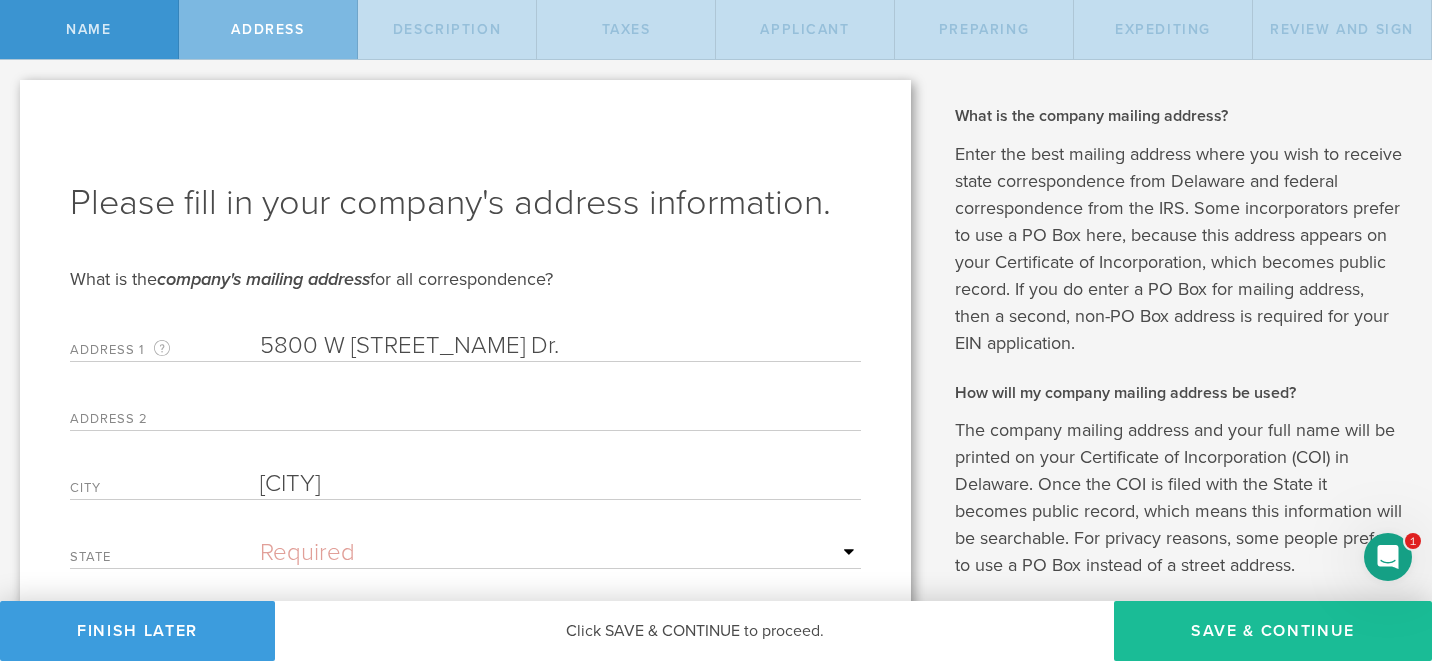 scroll, scrollTop: 314, scrollLeft: 0, axis: vertical 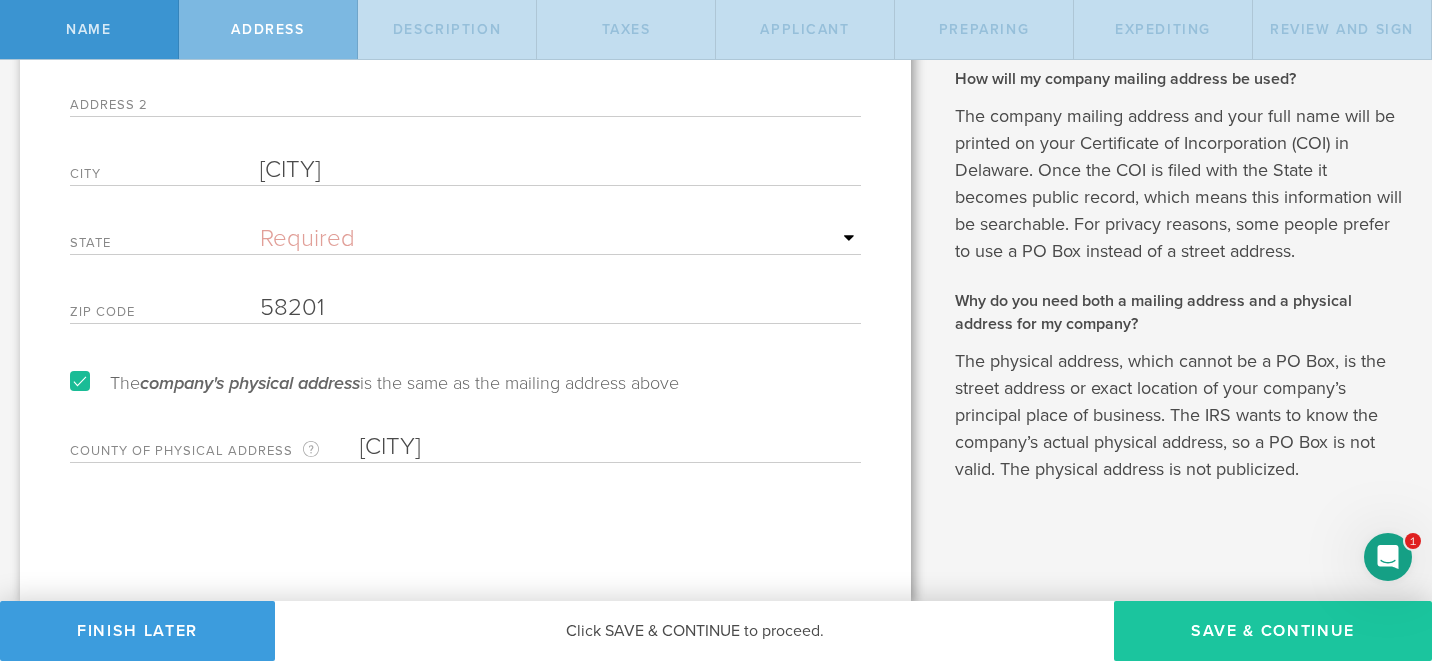 type on "[CITY]" 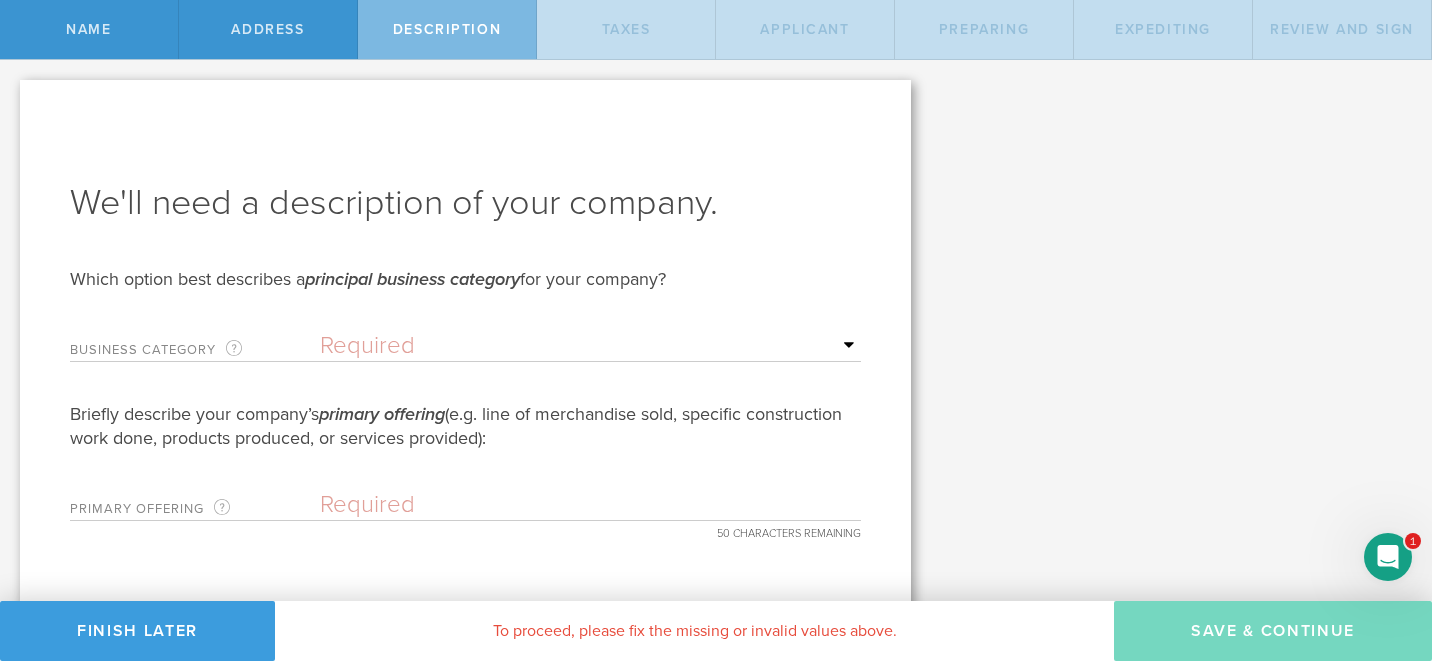 scroll, scrollTop: 23, scrollLeft: 0, axis: vertical 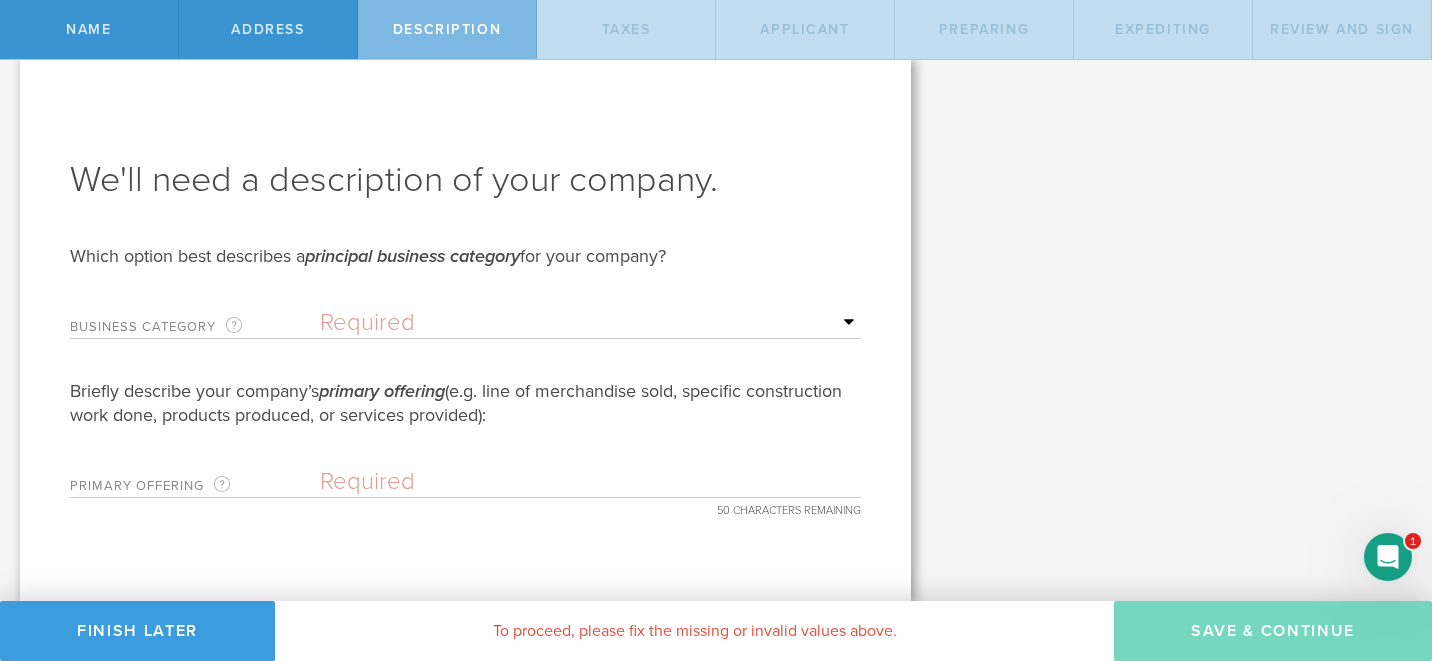 click on "Required Accommodation & food service Construction Finance & insurance Health care and social assistance Manufacturing Real estate Rental & leasing Retail Transportation & warehousing Wholesale-agent/broker Wholesale-other Other" at bounding box center (590, 323) 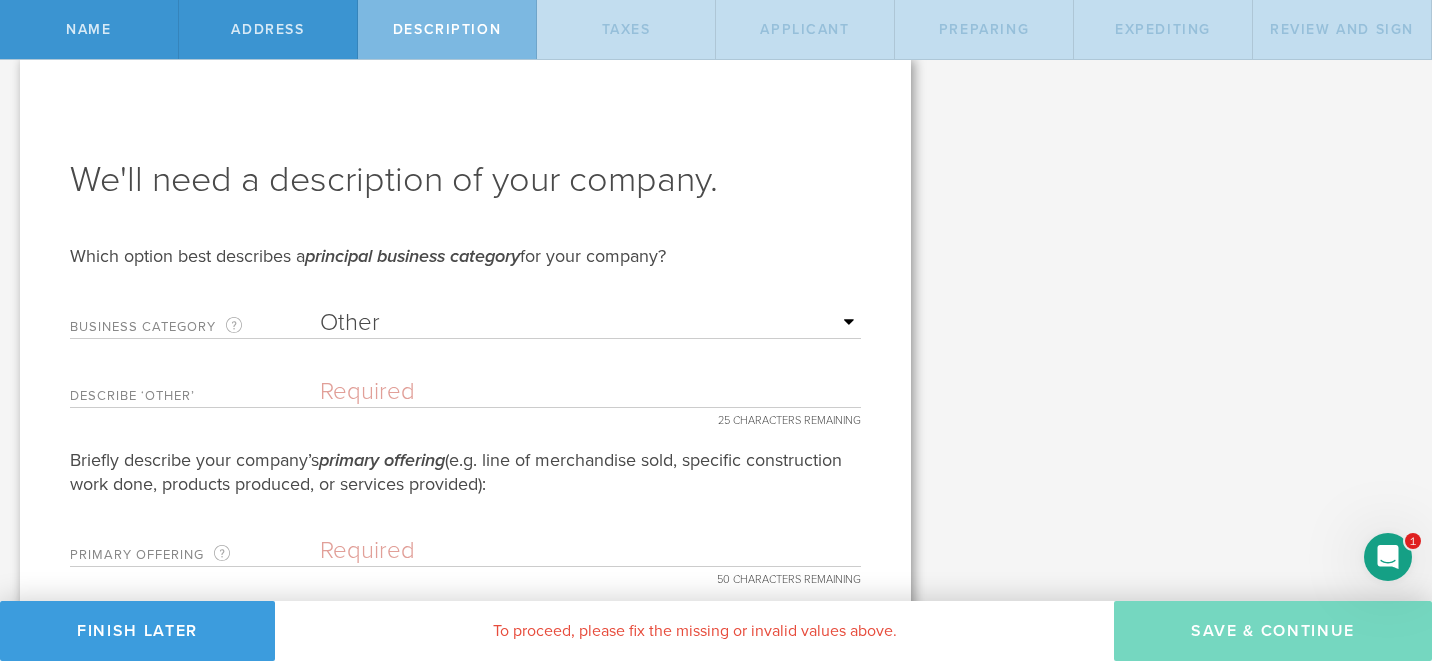 click at bounding box center [590, 392] 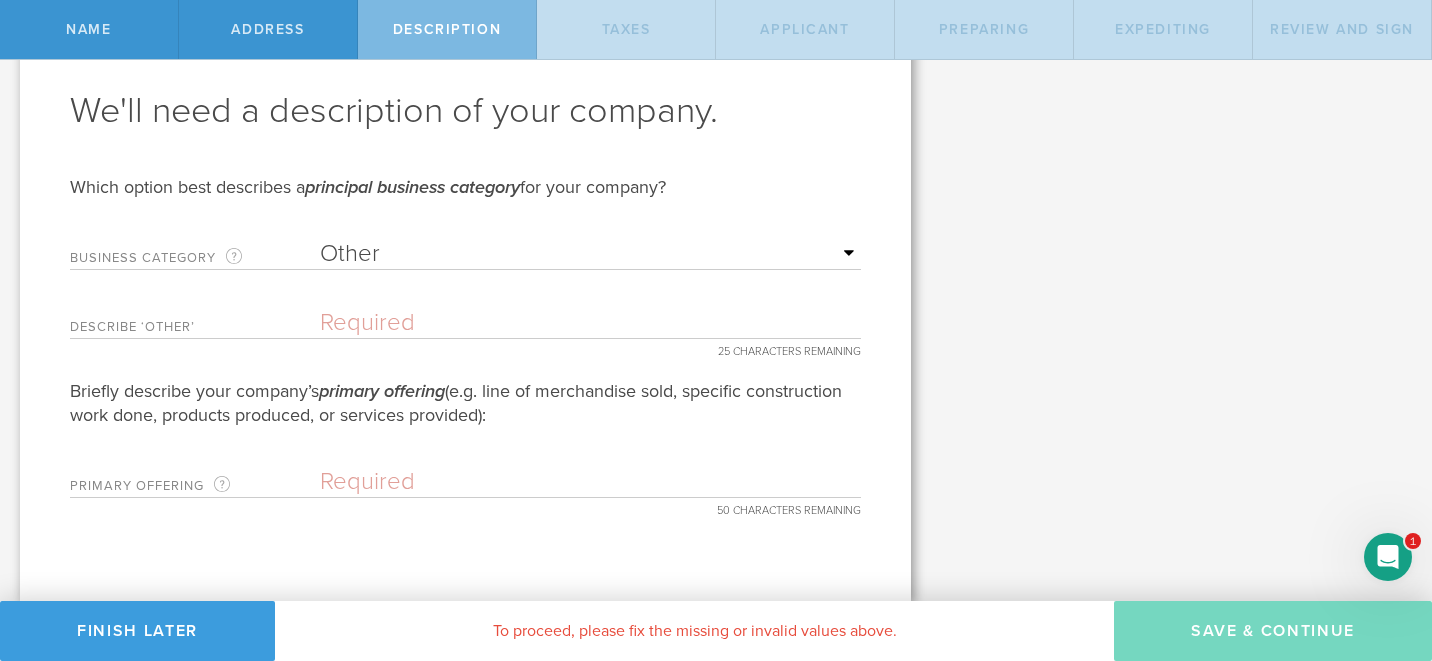 scroll, scrollTop: 91, scrollLeft: 0, axis: vertical 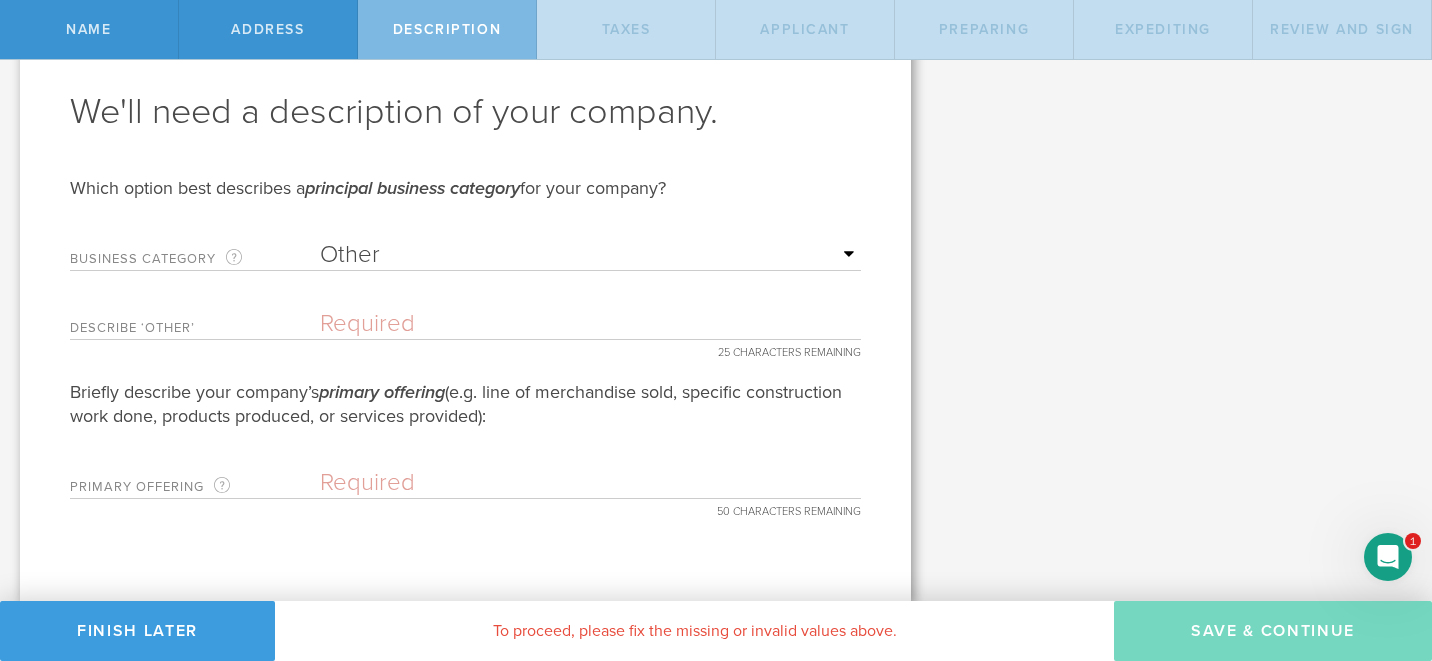 click on "Your legal name will be: [COMPANY_NAME] , Inc. [ENTITY_SUFFIX] Check the [STATE] name registry to see if your desired name is currently available. How your entity will be referenced in documents: "By signing this document, the Board of Directors of [COMPANY_NAME] , Inc. [ENTITY_SUFFIX] (“[COMPANY_NAME]”), hereby takes the following Actions on behalf of the company, making the acknowledgements and enacting the resolutions in each as follows…" What is the company mailing address? Enter the best mailing address where you wish to receive state correspondence from [STATE] and federal correspondence from the IRS. Some incorporators prefer to use a PO Box here, because this address appears on your Certificate of Incorporation, which becomes public record. If you do enter a PO Box for mailing address, then a second, non-PO Box address is required for your EIN application. How will my company mailing address be used? Why do you need both a mailing address and a physical address for my company? Who is considered an employee?" at bounding box center [1181, 285] 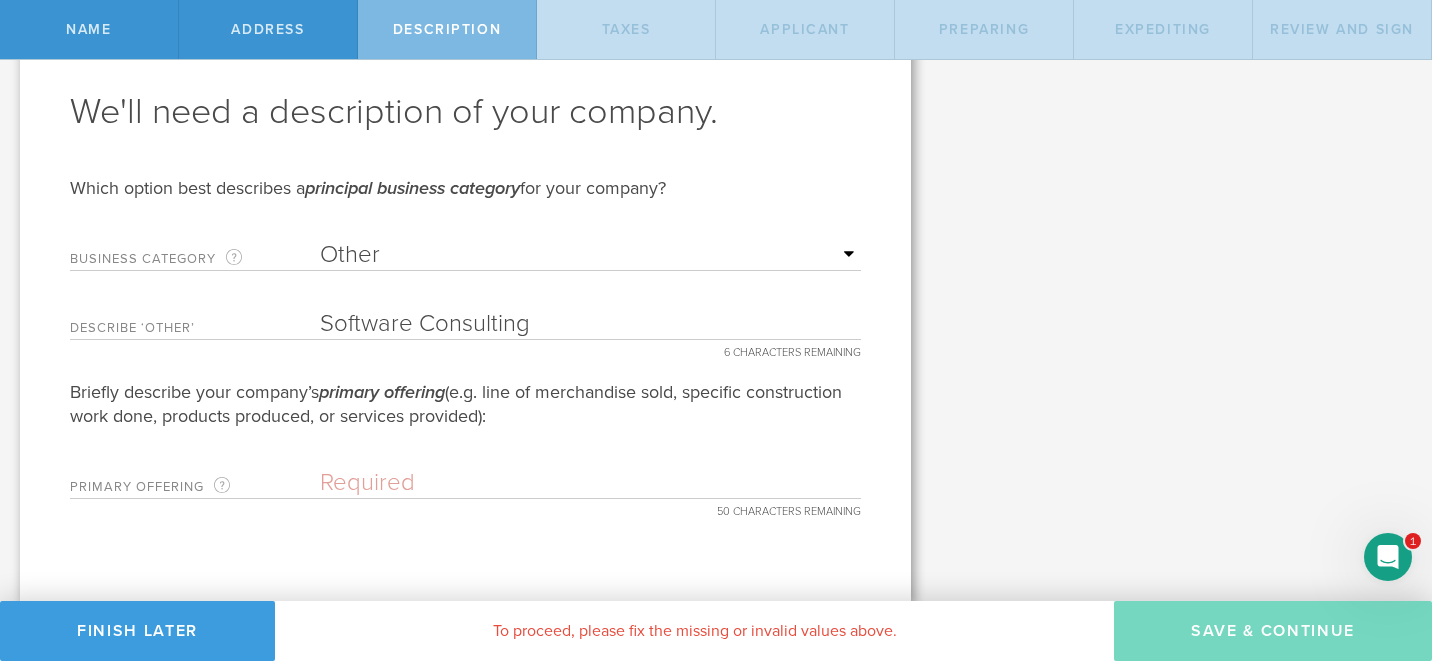 click on "Software Consulting" at bounding box center [590, 324] 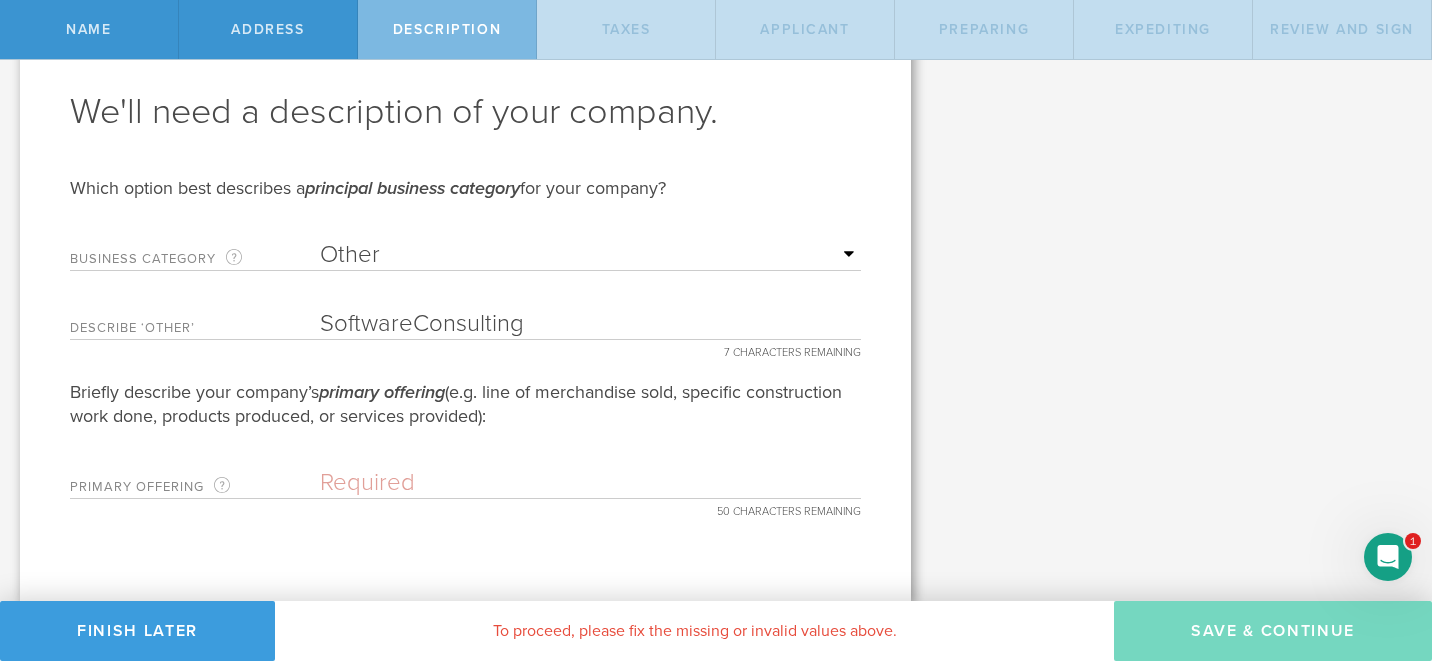click on "SoftwareConsulting" at bounding box center (590, 324) 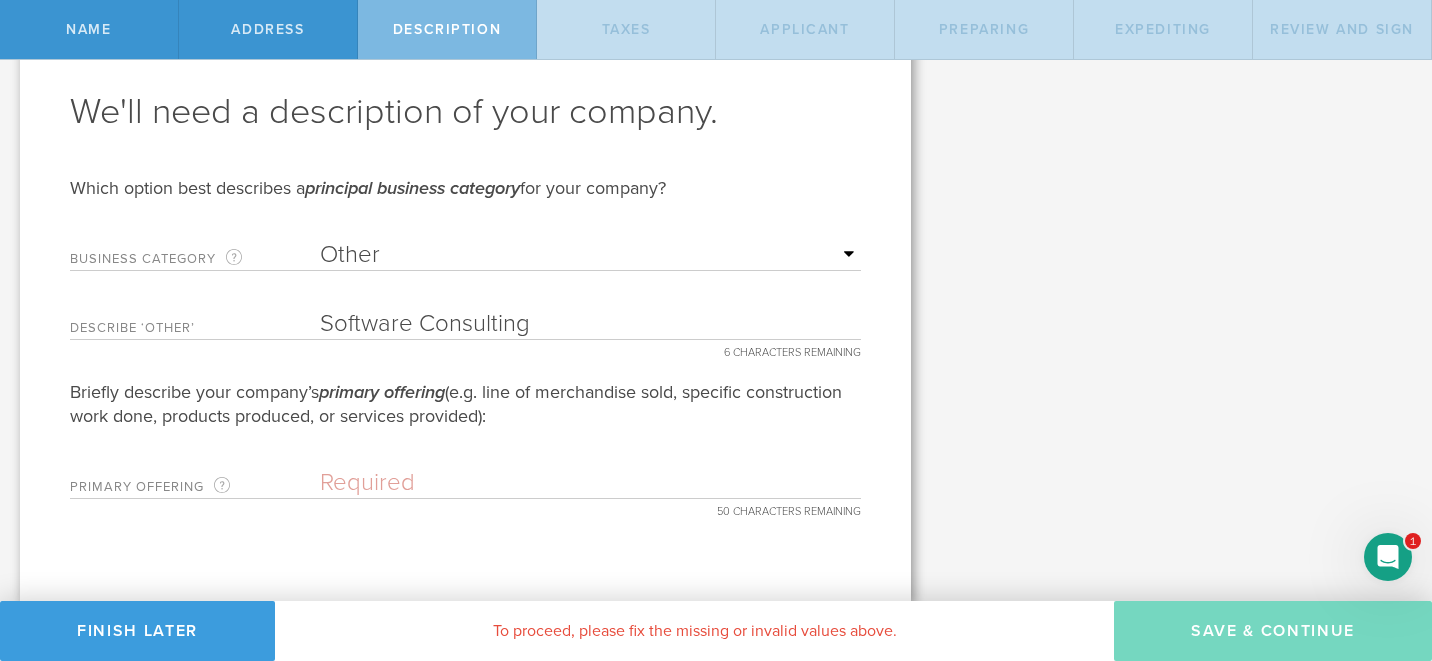 type on "Software Consulting" 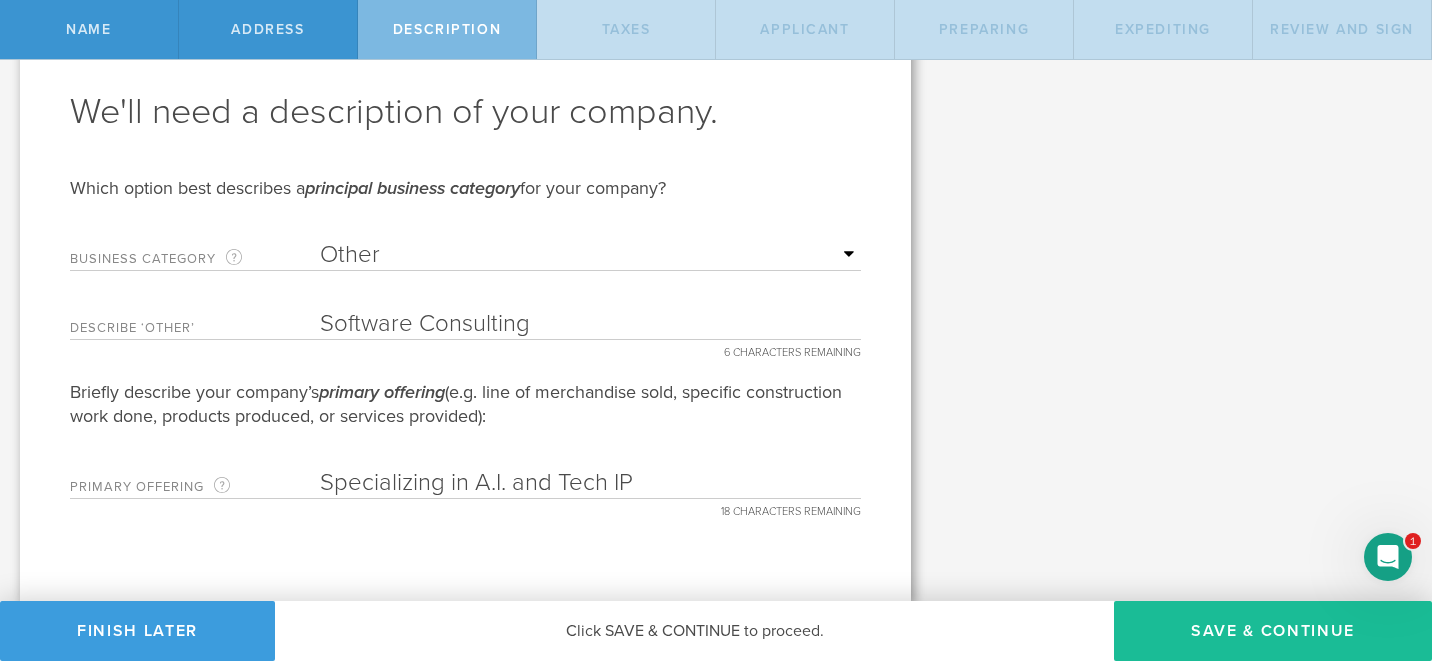 drag, startPoint x: 510, startPoint y: 484, endPoint x: 634, endPoint y: 484, distance: 124 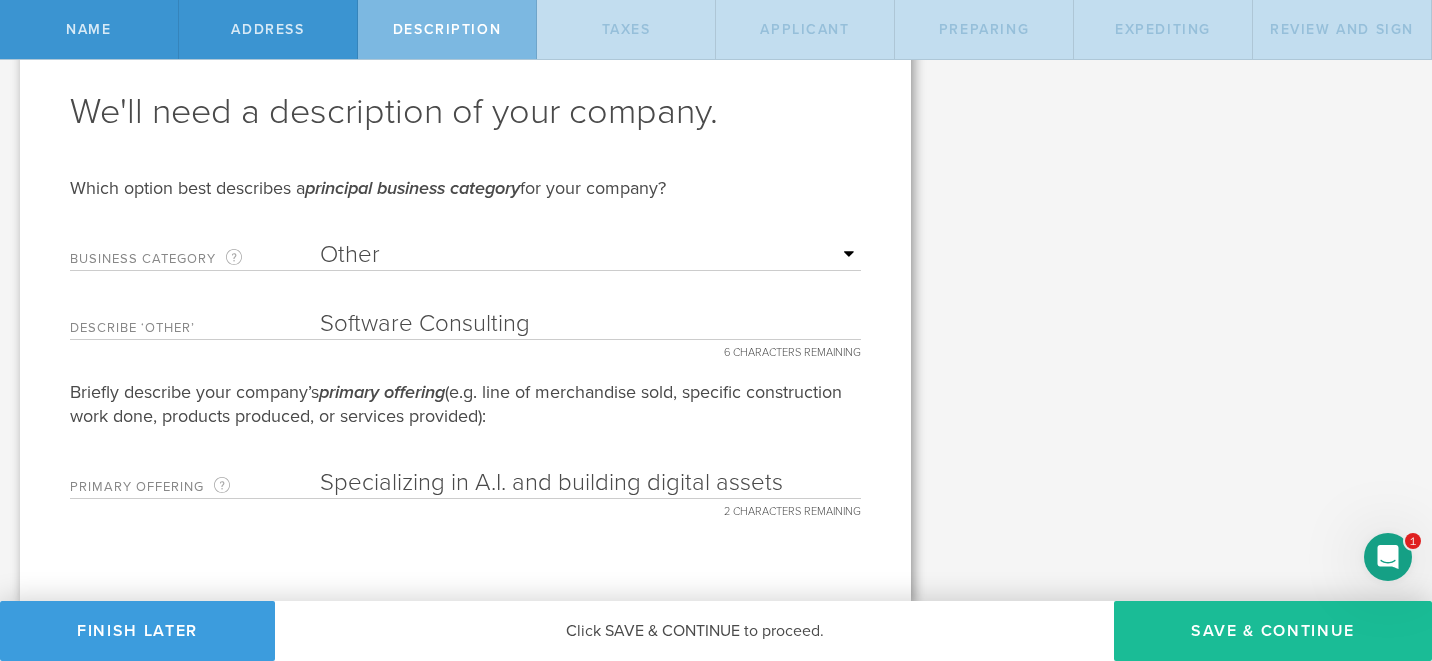 click on "Specializing in A.I. and building digital assets" at bounding box center (590, 483) 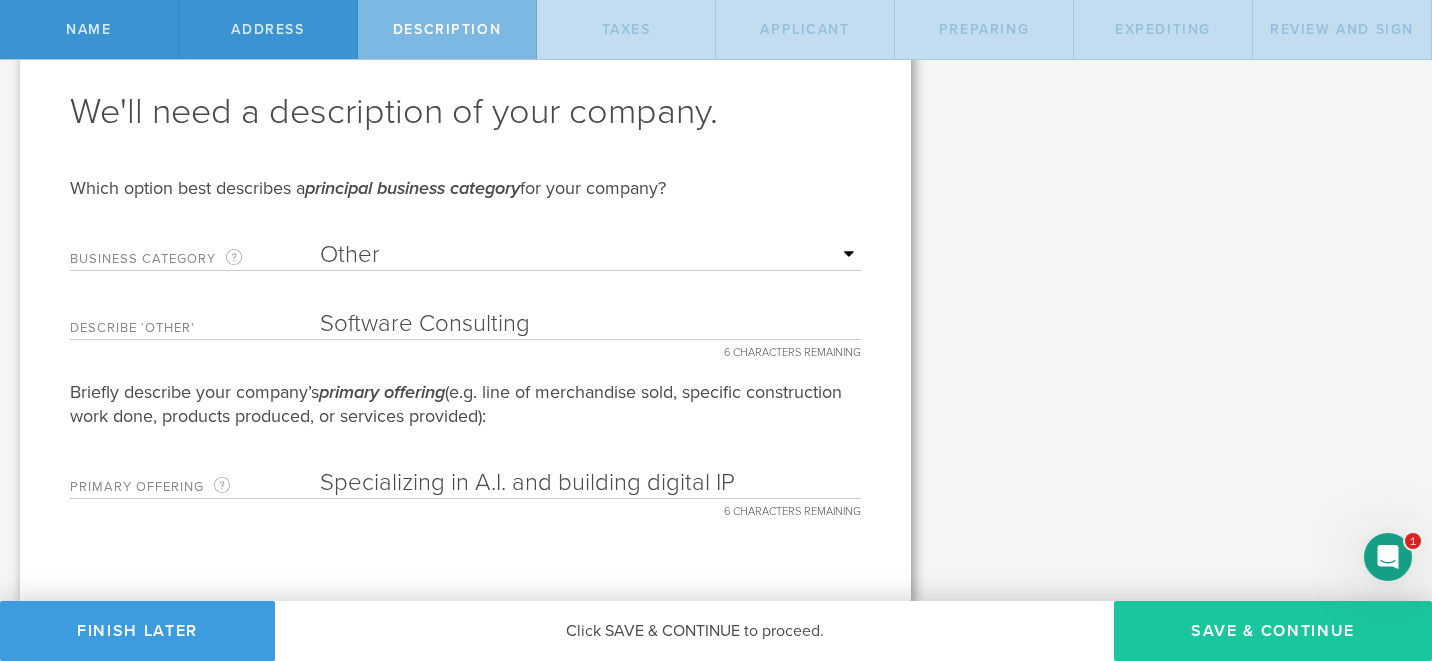 type on "Specializing in A.I. and building digital IP" 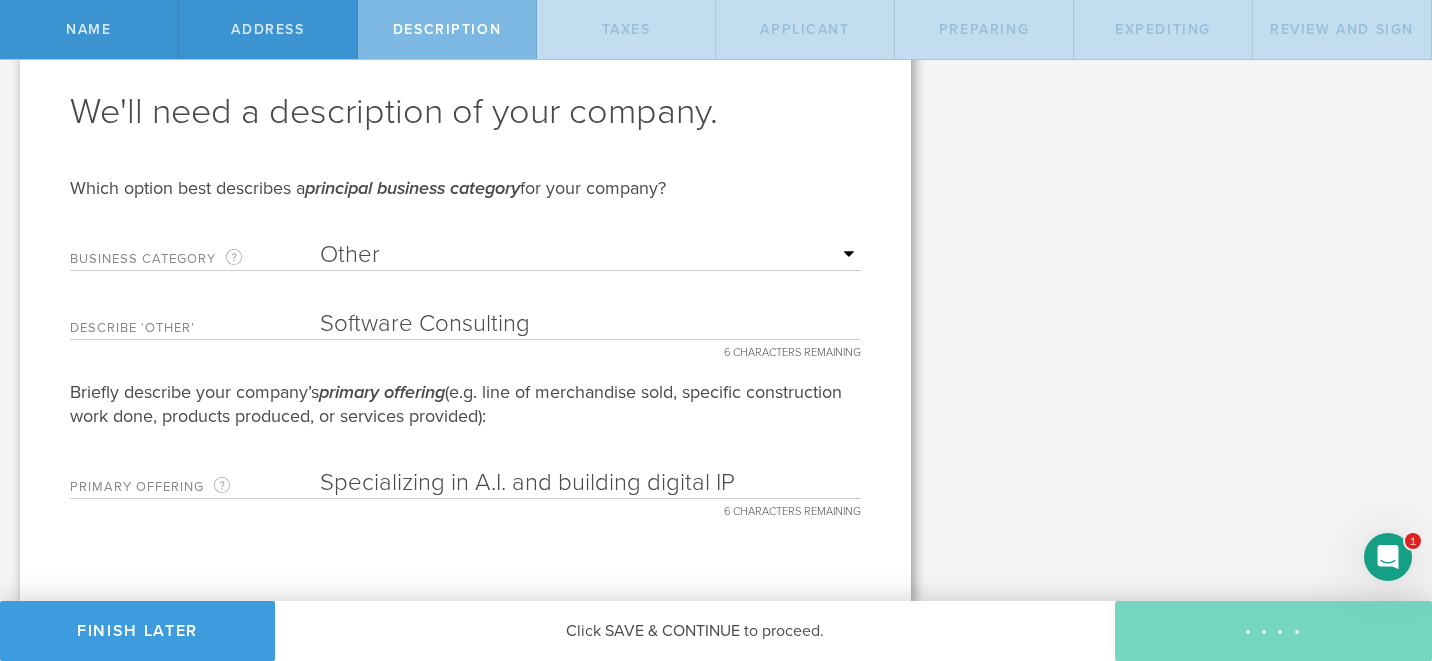 type on "0" 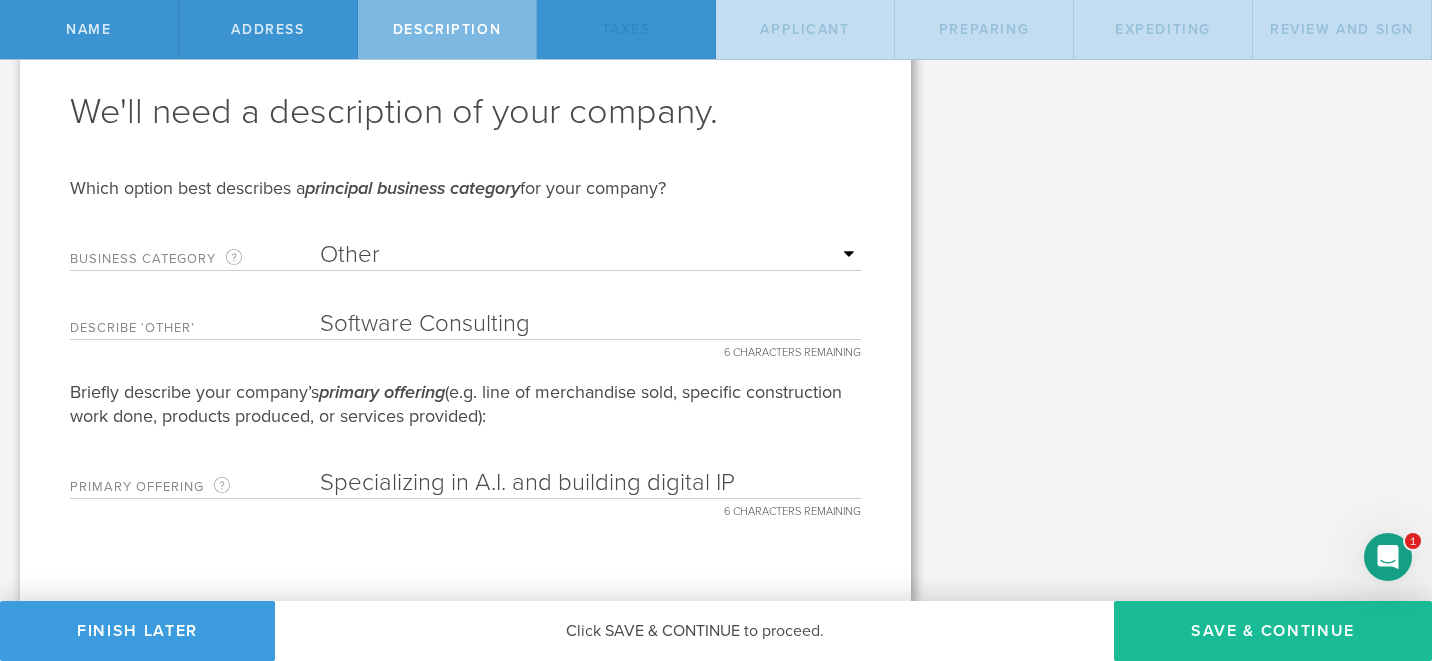 scroll, scrollTop: 0, scrollLeft: 0, axis: both 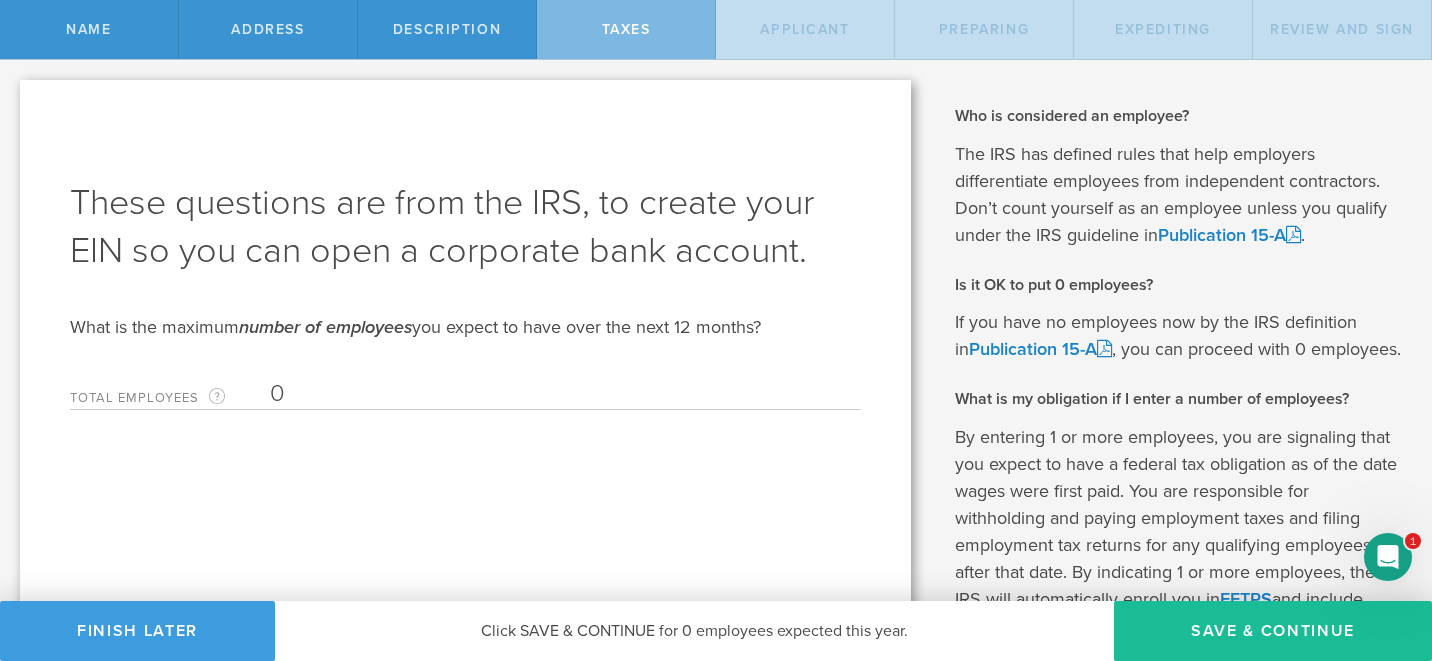 click on "0" at bounding box center [560, 394] 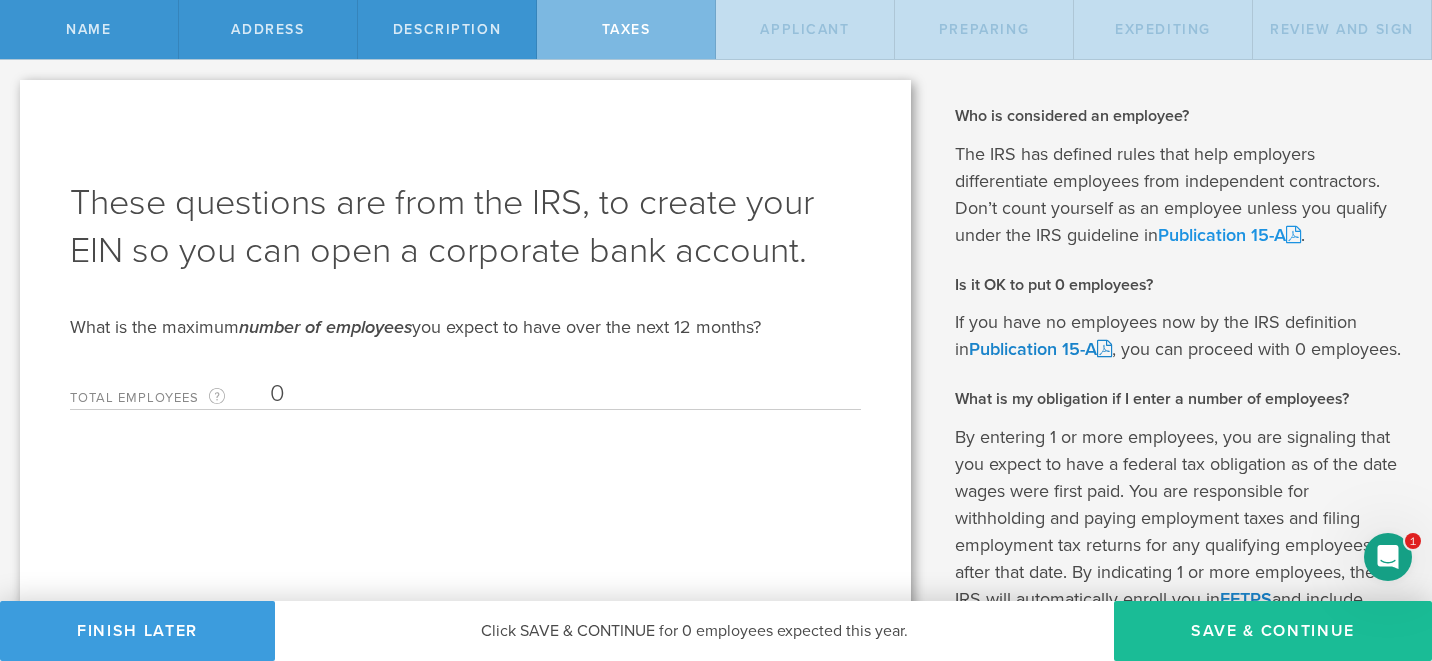 click on "Publication 15-A" at bounding box center (1229, 235) 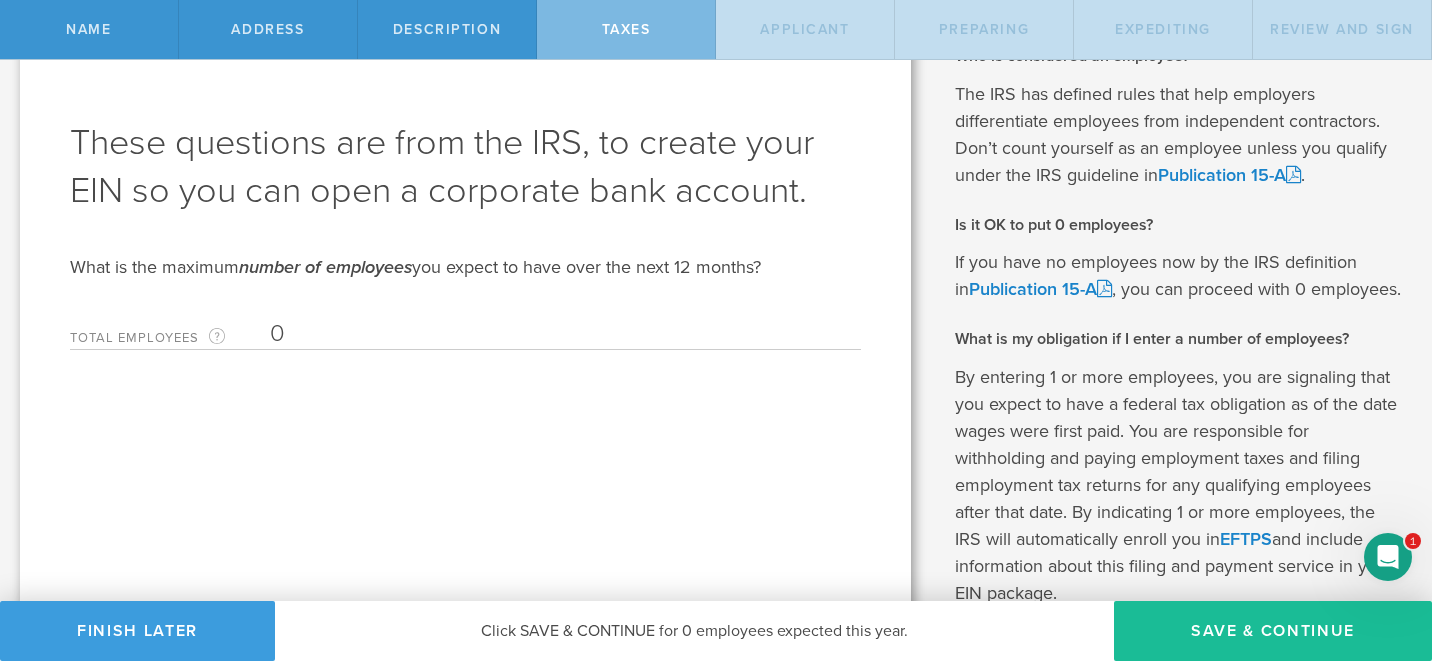 scroll, scrollTop: 24, scrollLeft: 0, axis: vertical 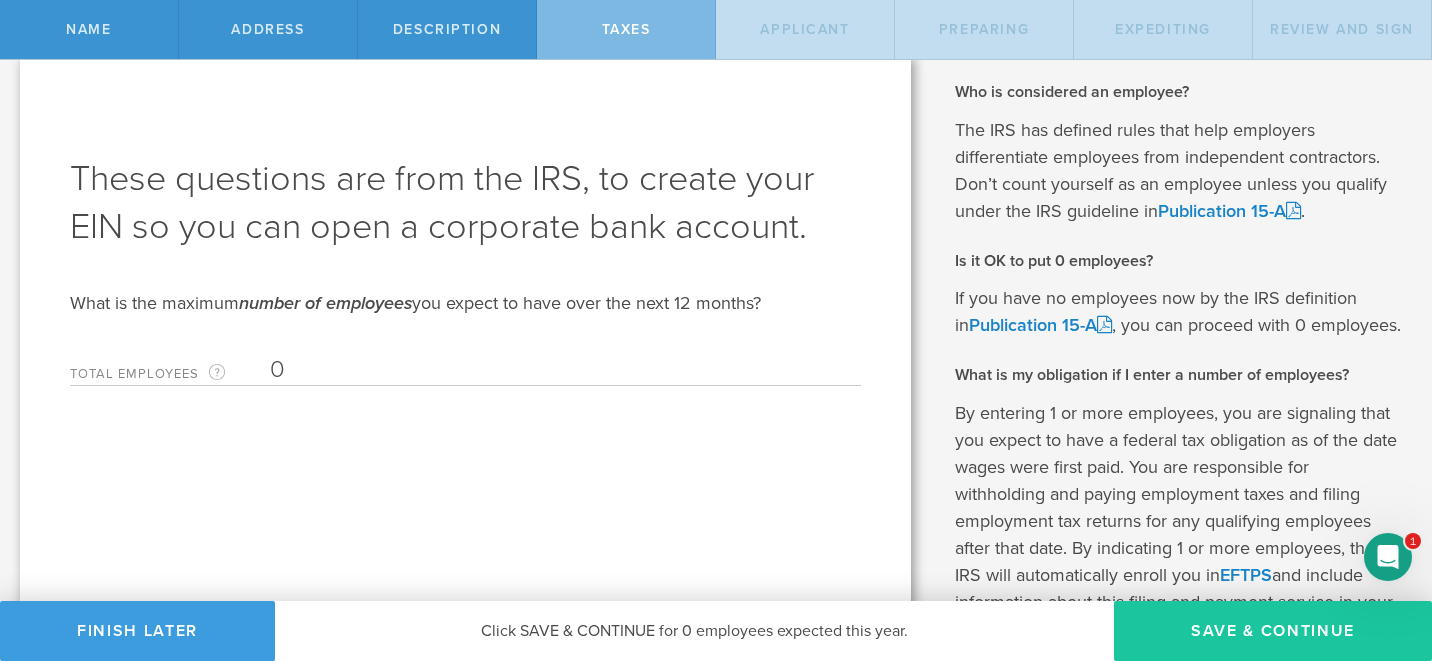 click on "Save & Continue" at bounding box center (1273, 631) 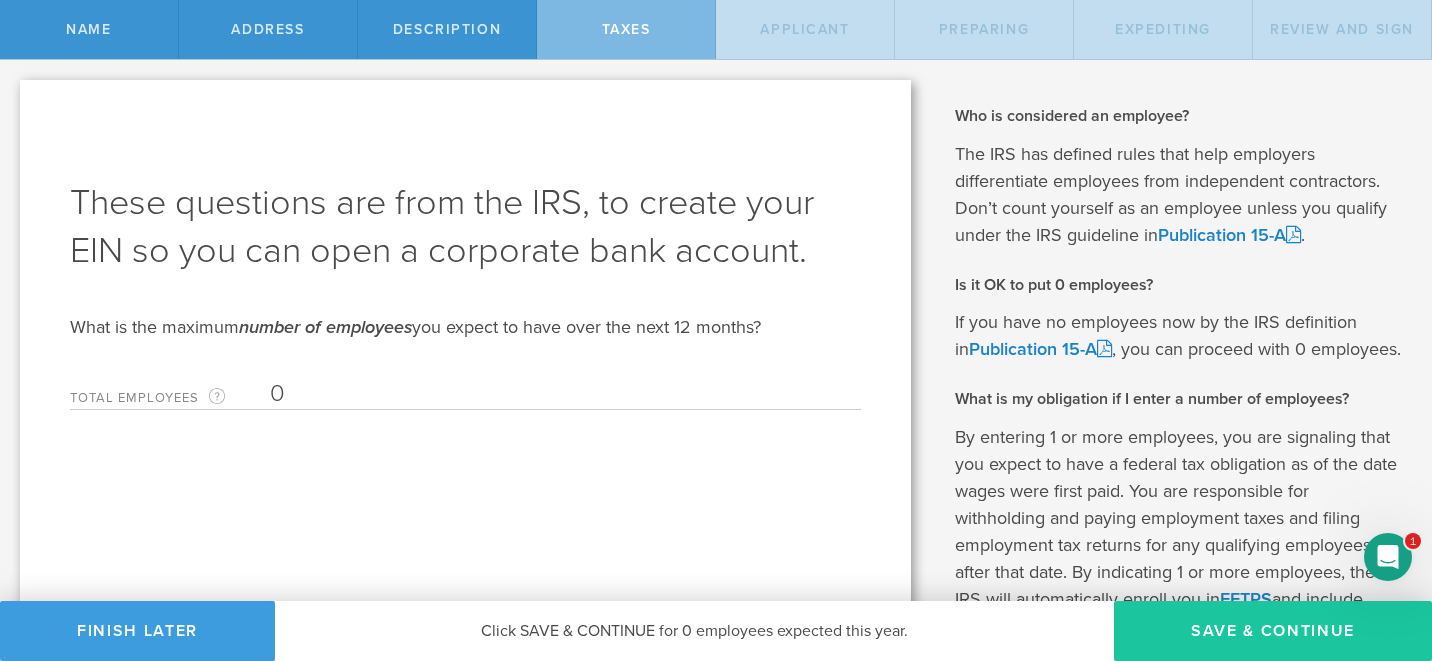 select on "US" 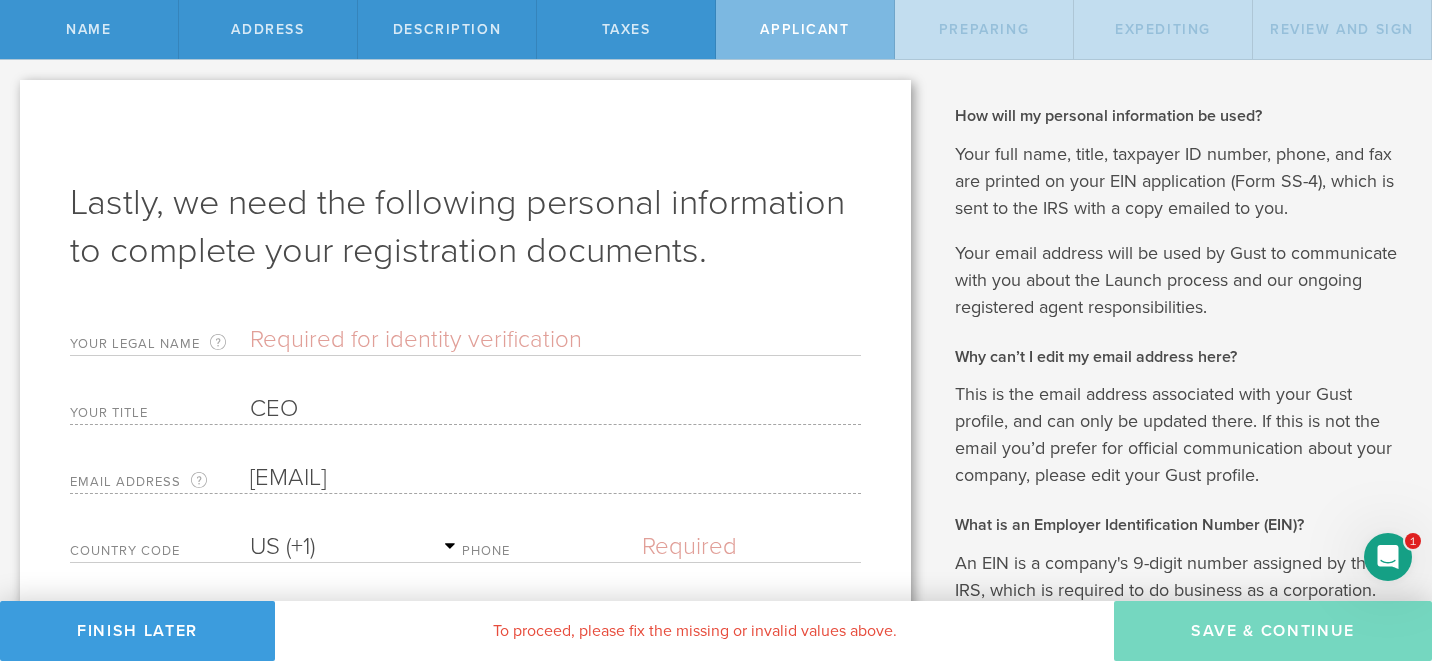 click at bounding box center [555, 340] 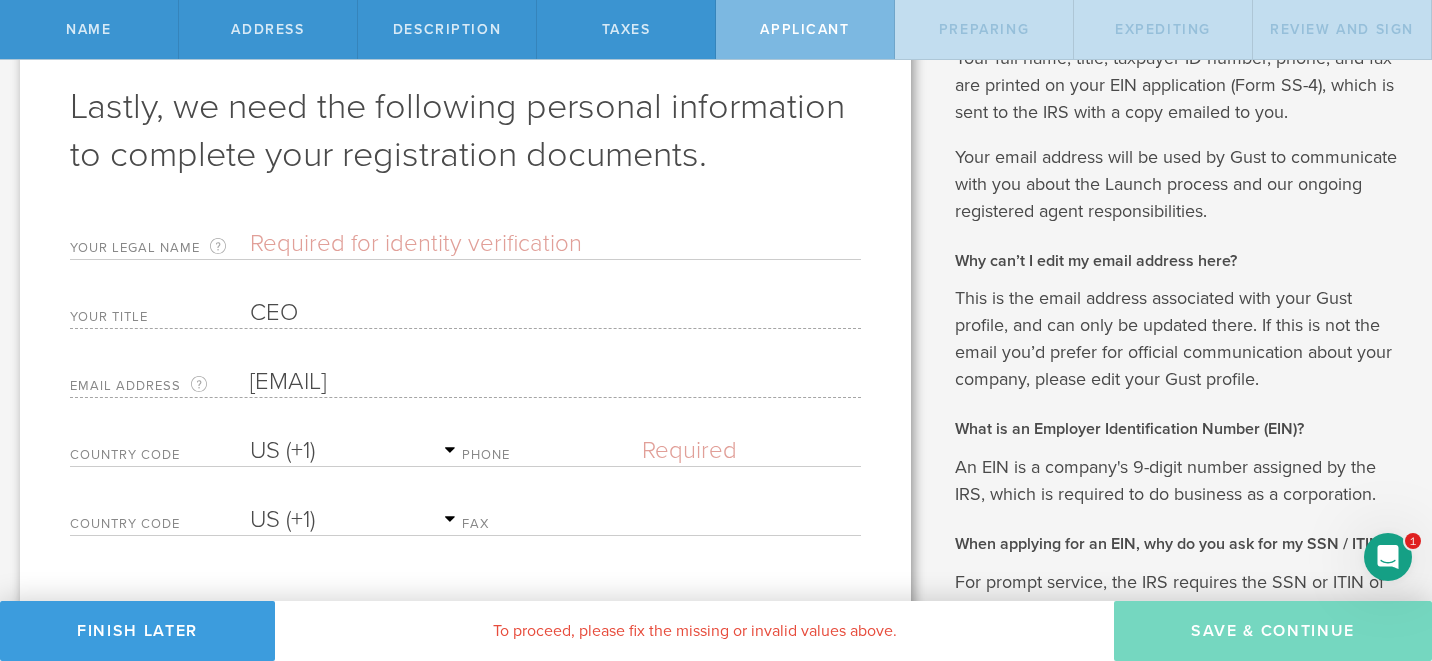 scroll, scrollTop: 119, scrollLeft: 0, axis: vertical 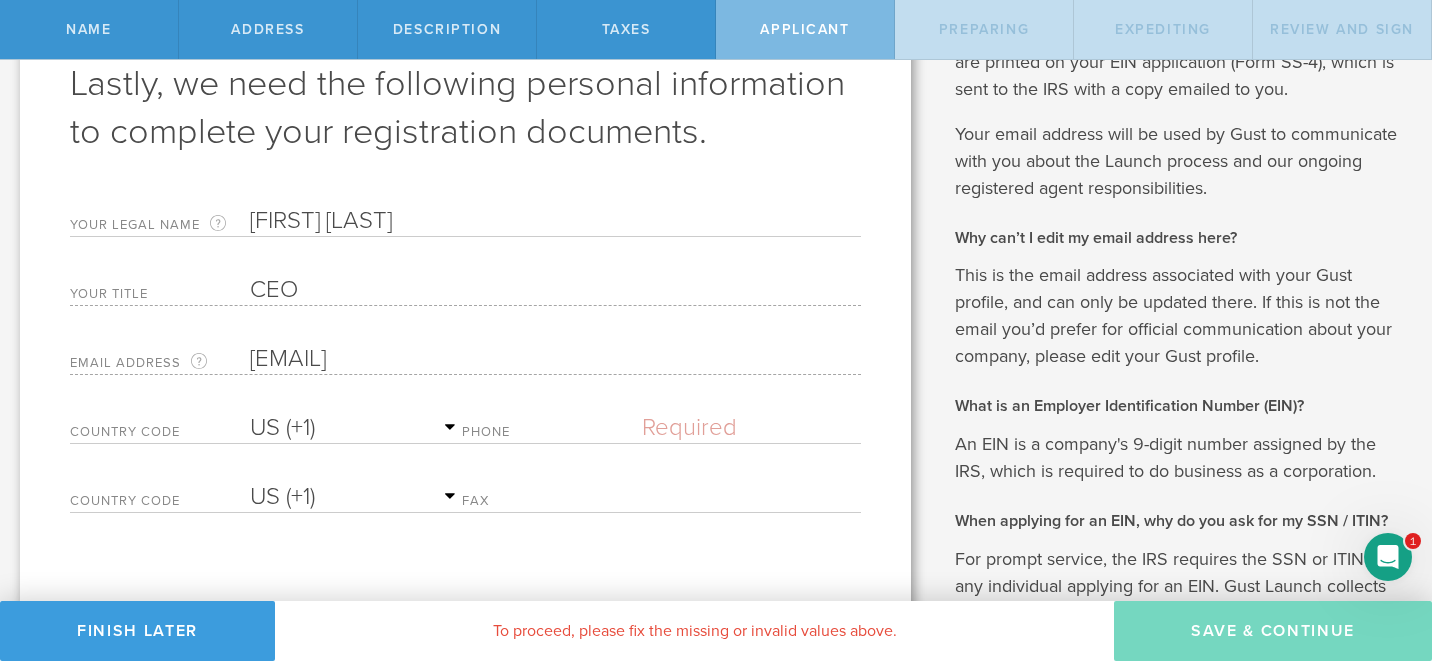 type on "[FIRST] [LAST]" 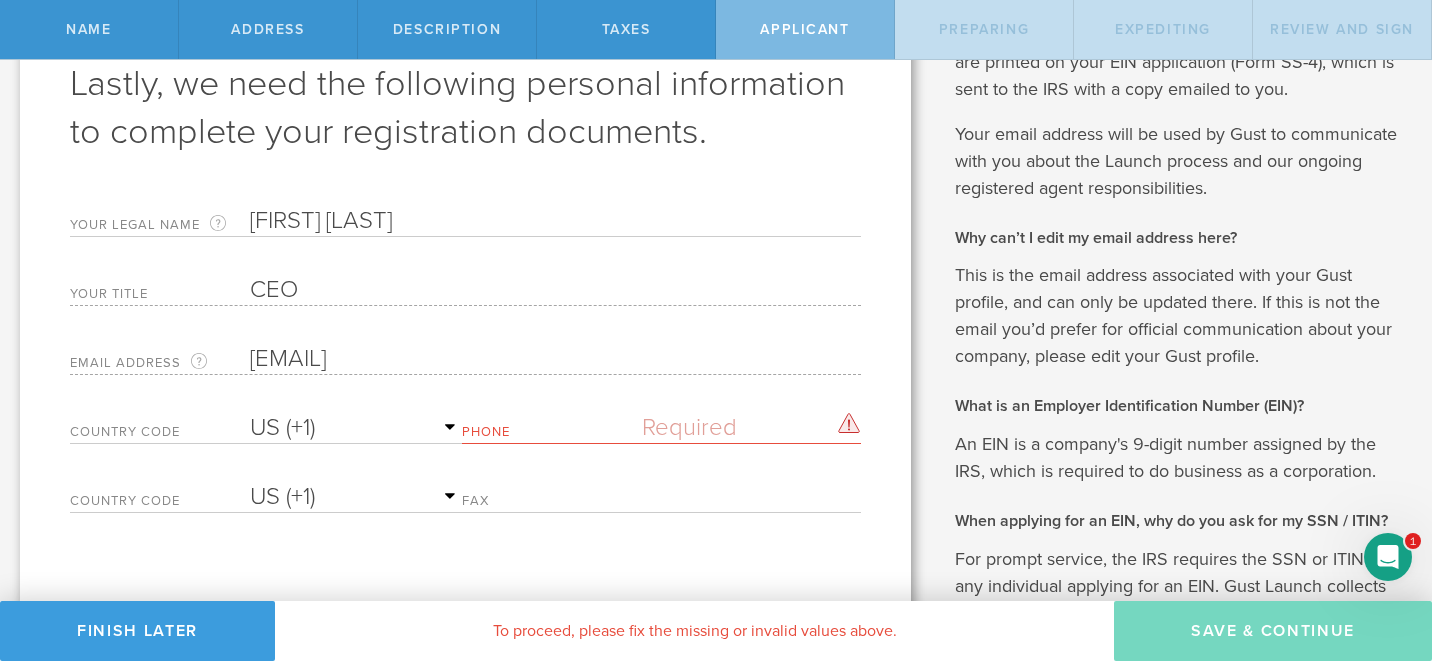 click on "Phone" at bounding box center (552, 434) 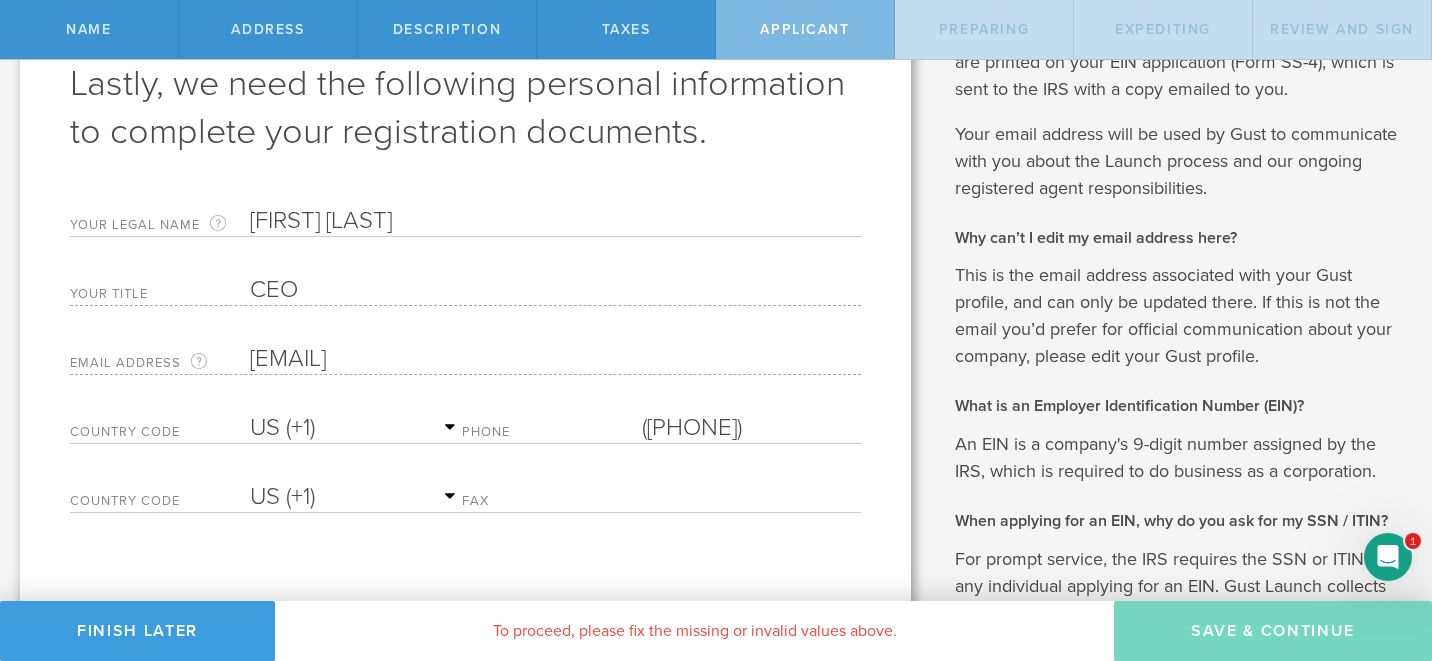 type on "([PHONE])" 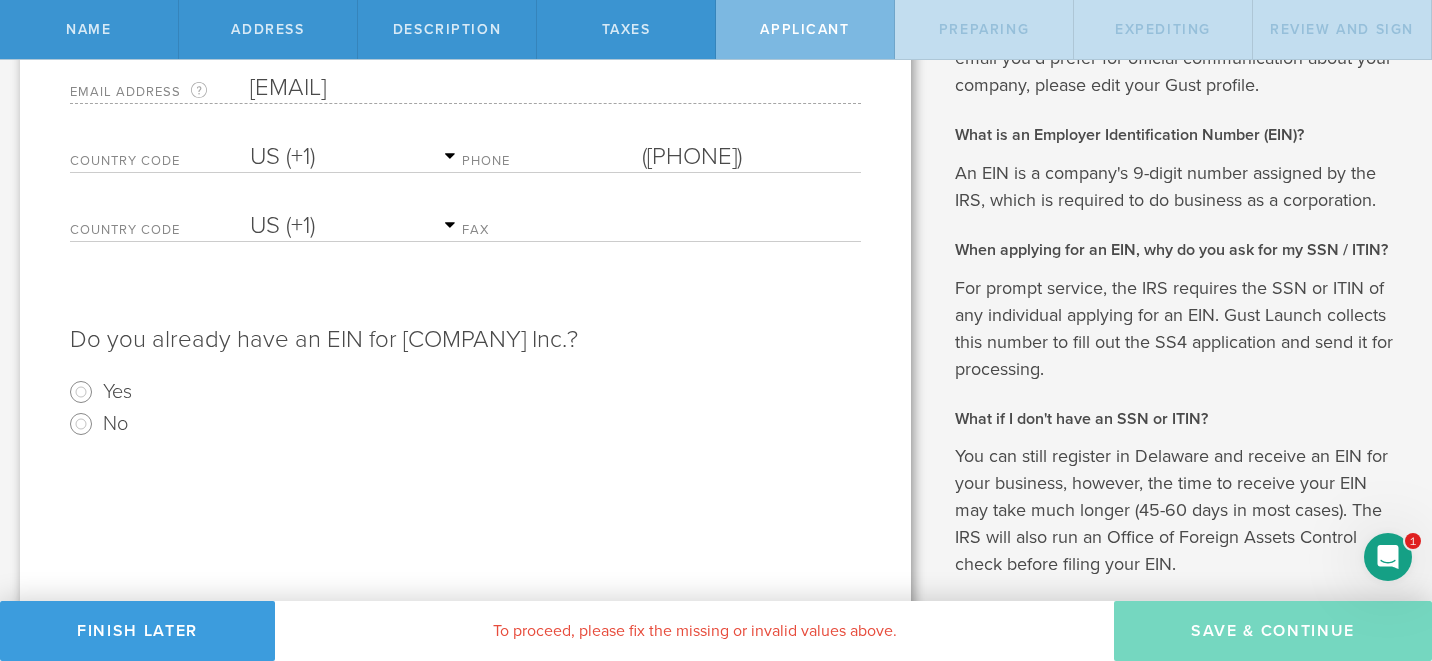 scroll, scrollTop: 405, scrollLeft: 0, axis: vertical 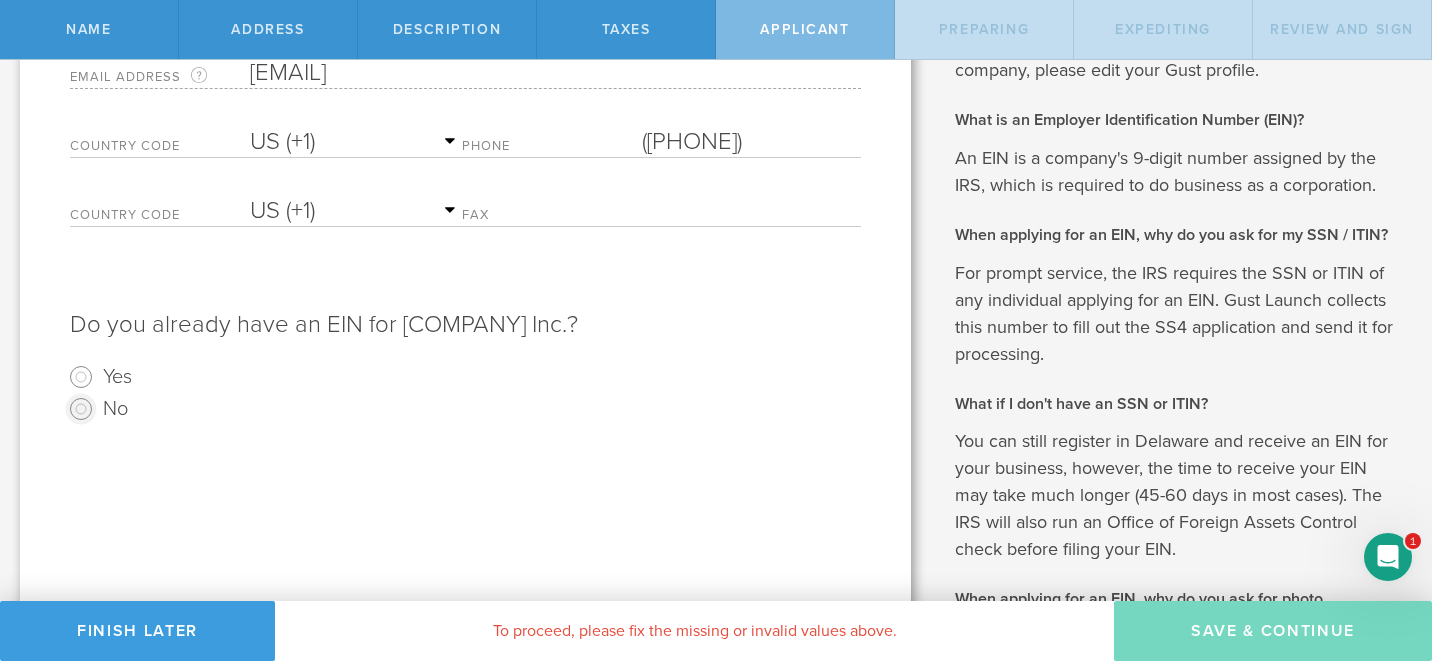 click on "No" at bounding box center (81, 409) 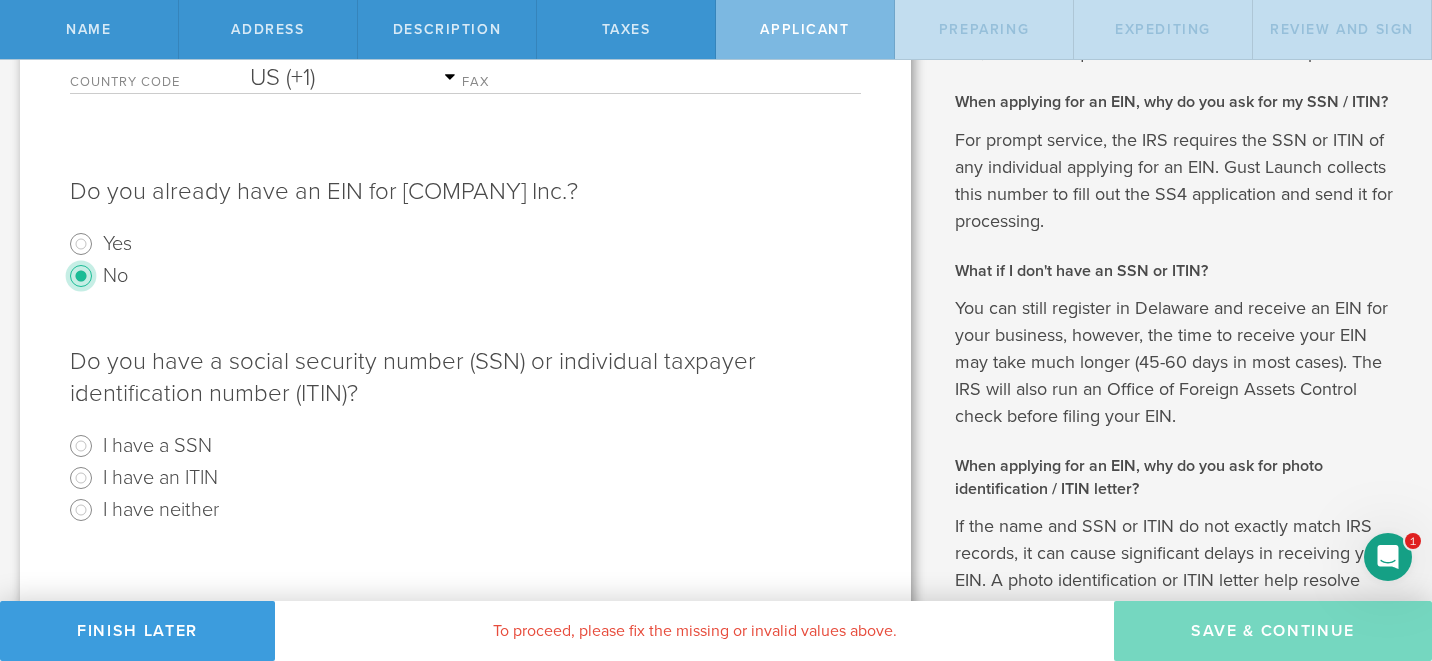 scroll, scrollTop: 563, scrollLeft: 0, axis: vertical 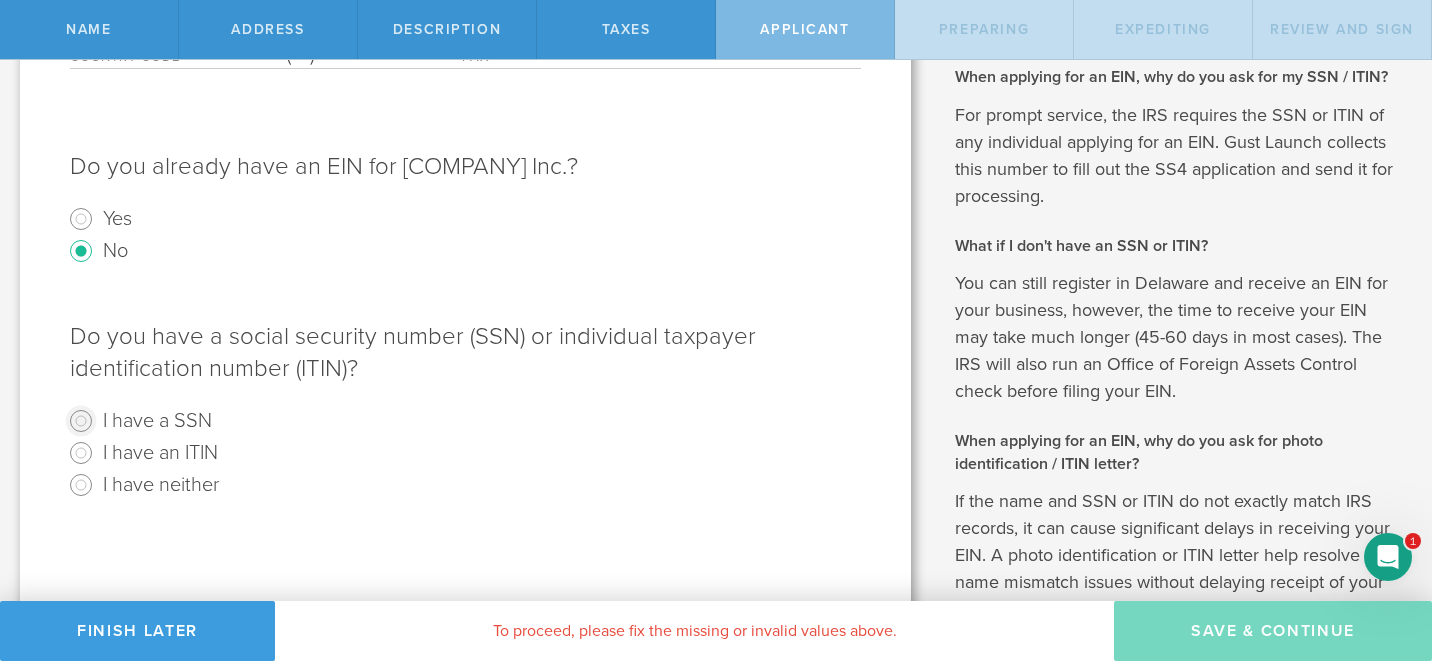 click on "I have a SSN" at bounding box center (81, 421) 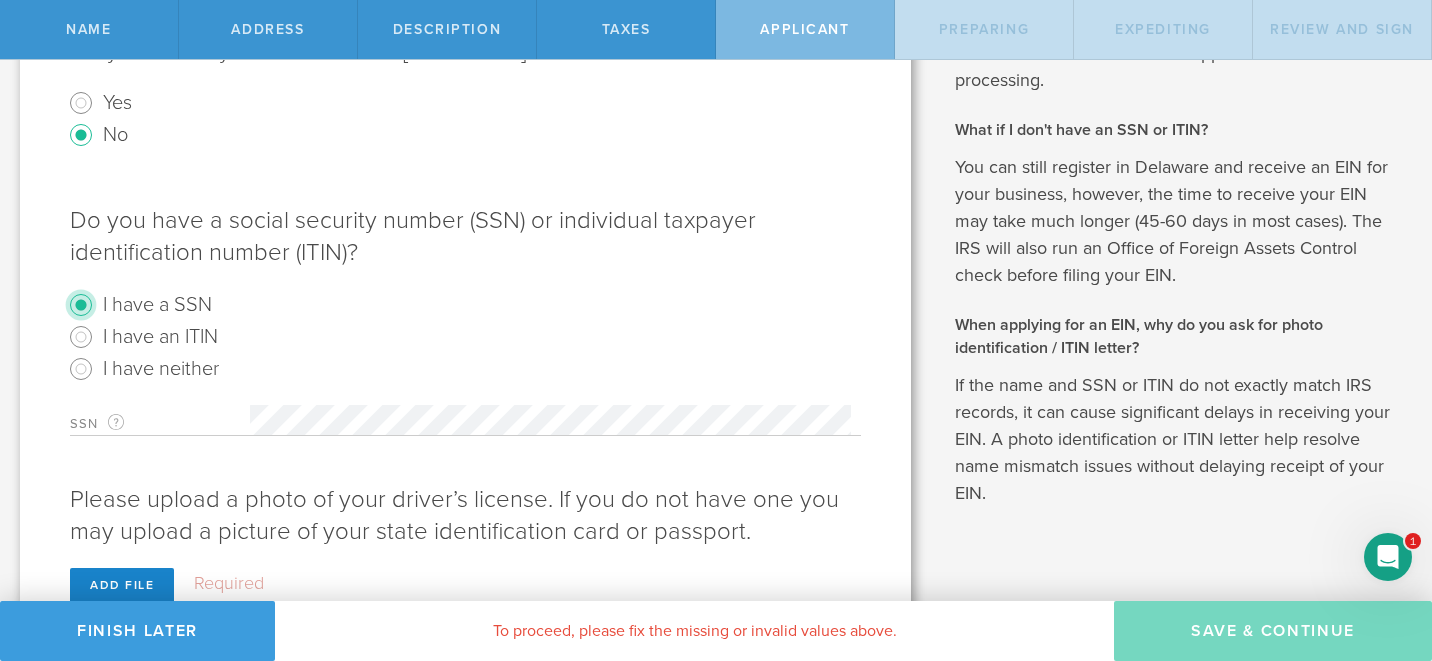 scroll, scrollTop: 692, scrollLeft: 0, axis: vertical 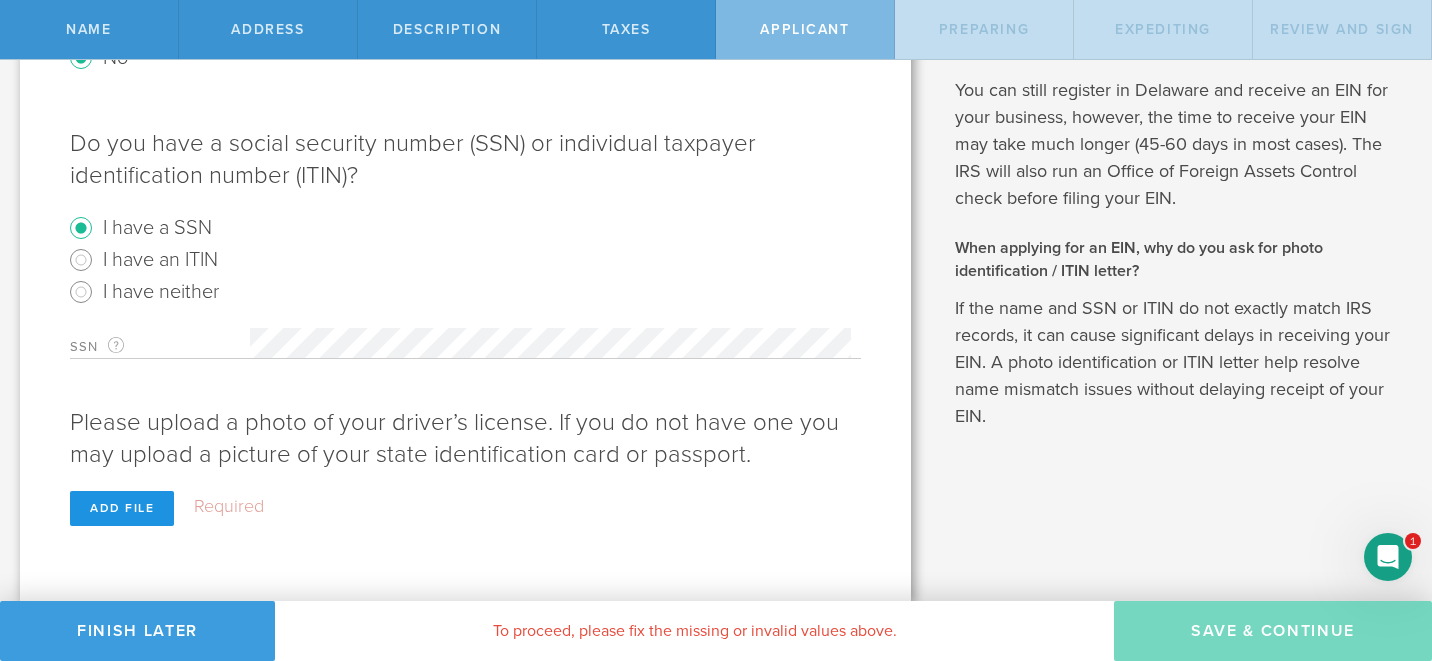 click on "Add file" at bounding box center [122, 508] 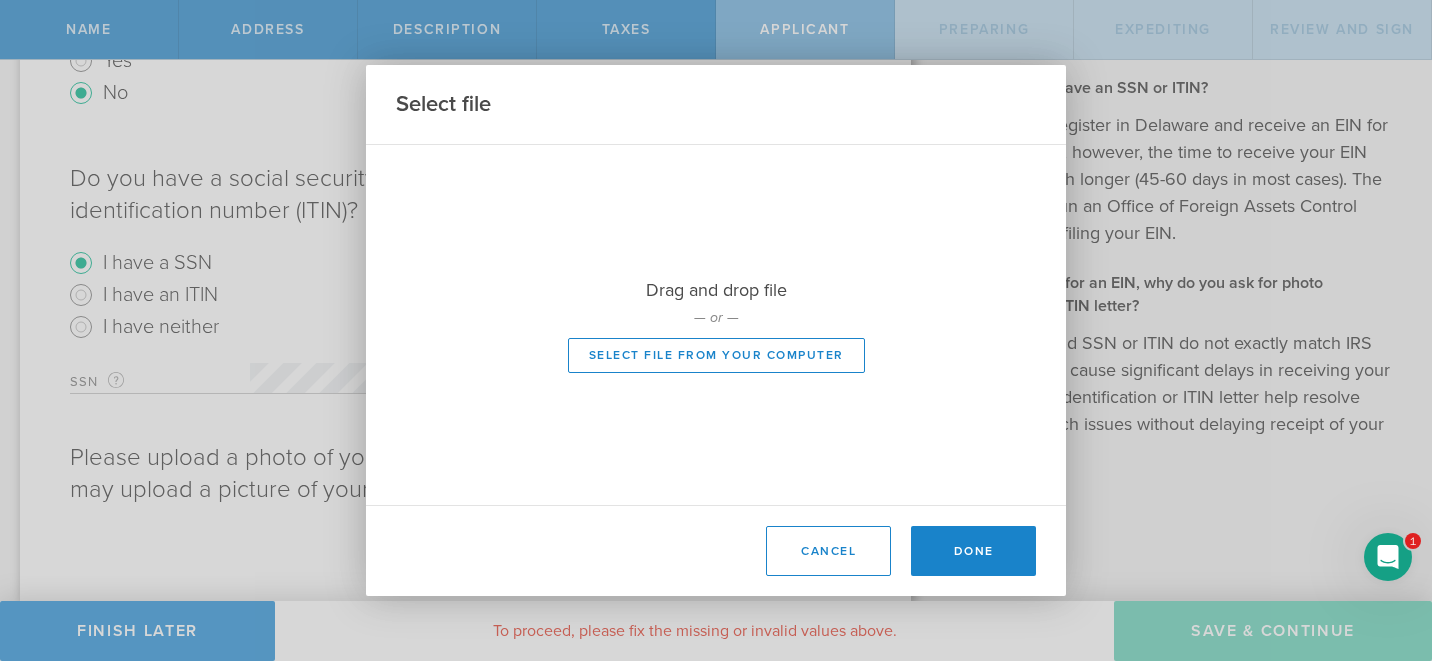 scroll, scrollTop: 721, scrollLeft: 0, axis: vertical 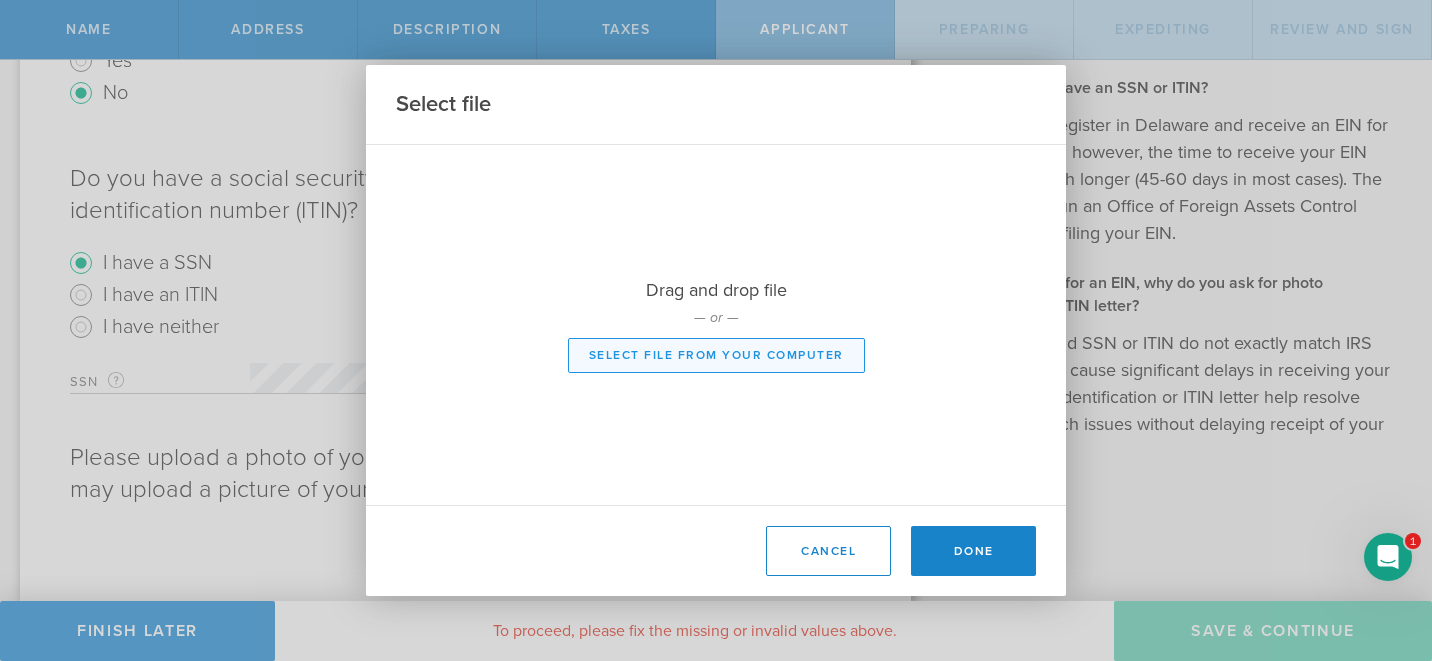 click on "Select file from your computer" at bounding box center (716, 355) 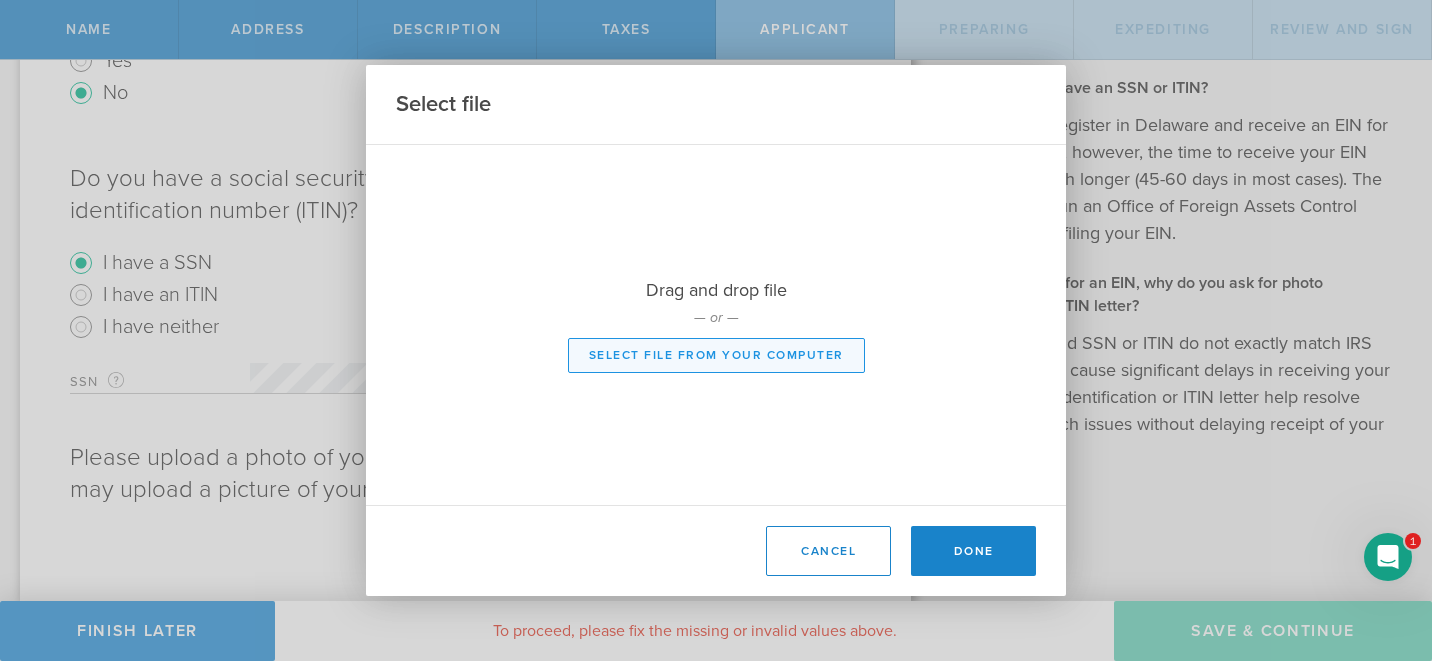 type on "C:\fakepath\IMG_8229.jpg" 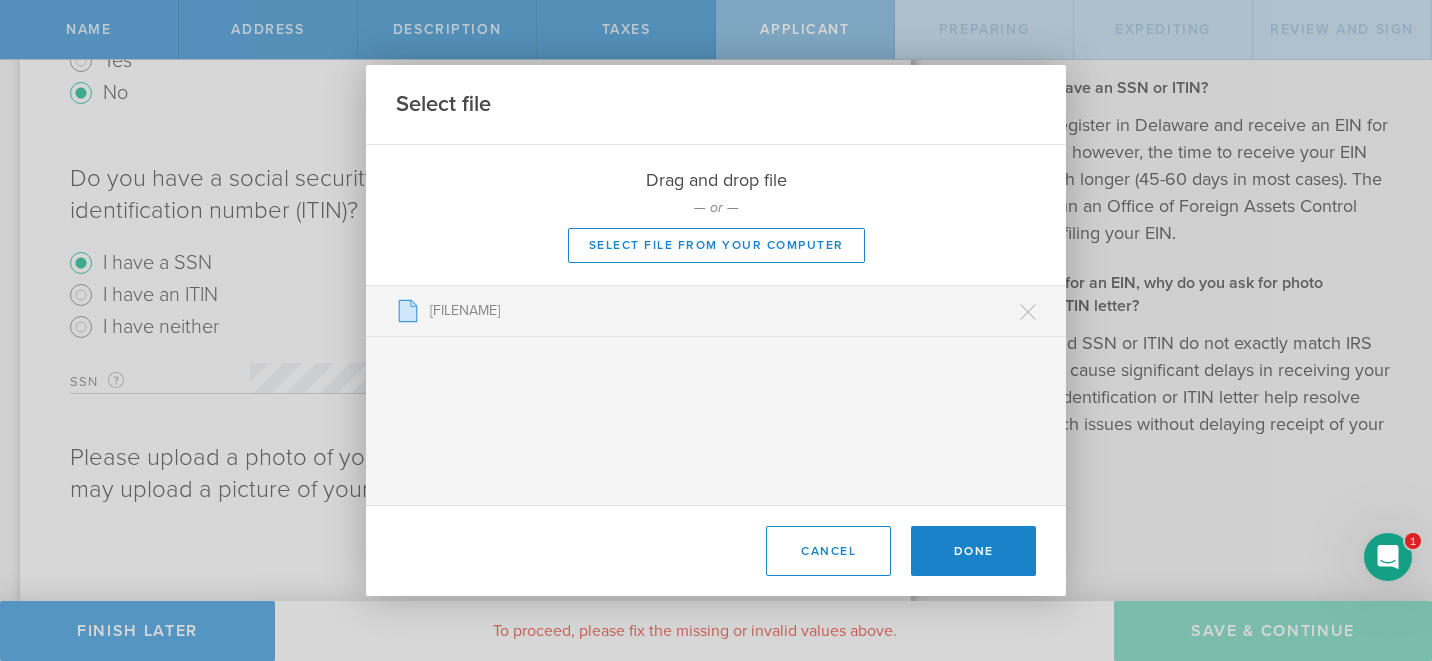 click on "[FILENAME] Remove" at bounding box center (716, 395) 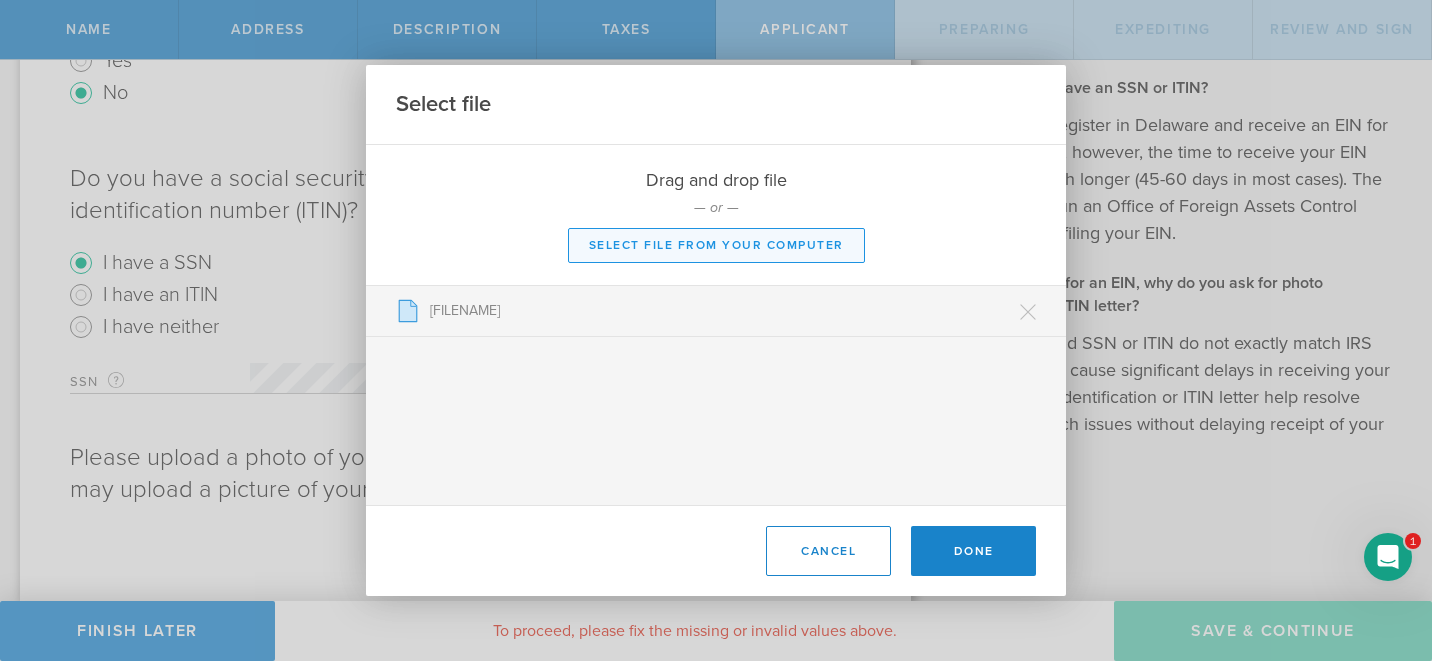 click on "Select file from your computer" at bounding box center [716, 245] 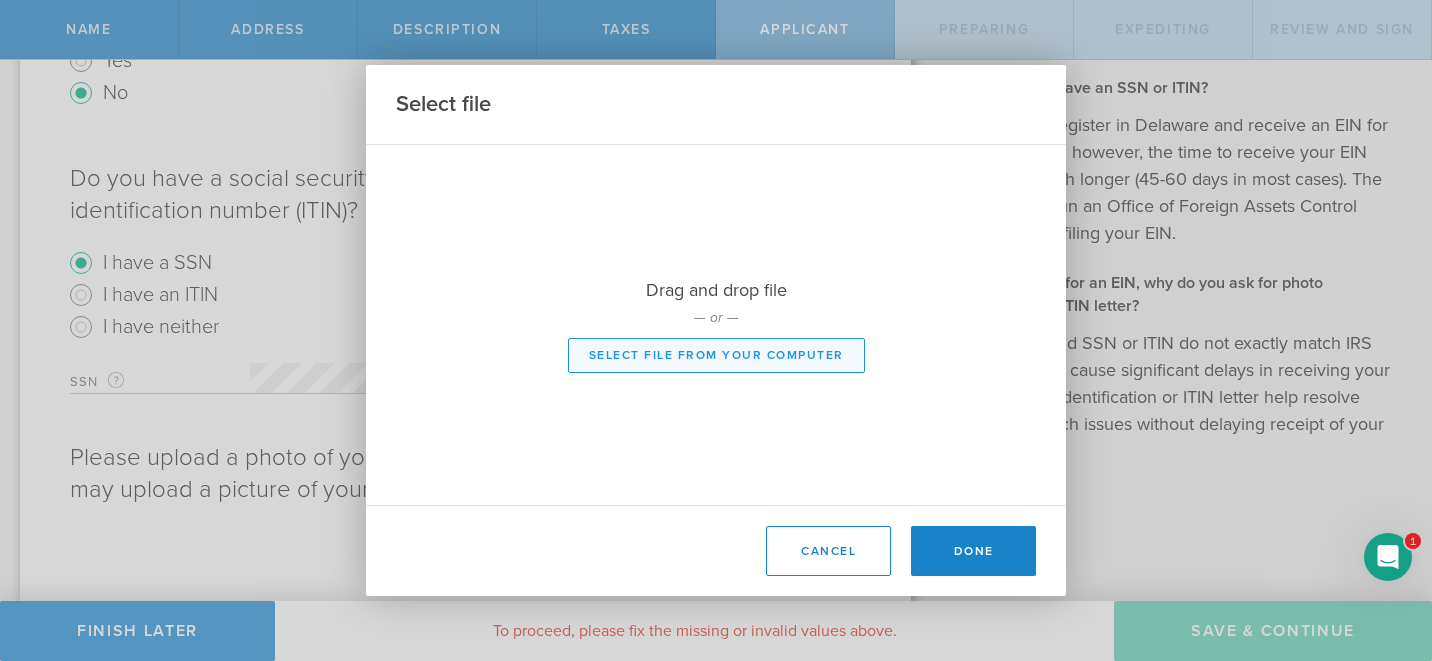 type on "C:\fakepath\IMG_8229.jpg" 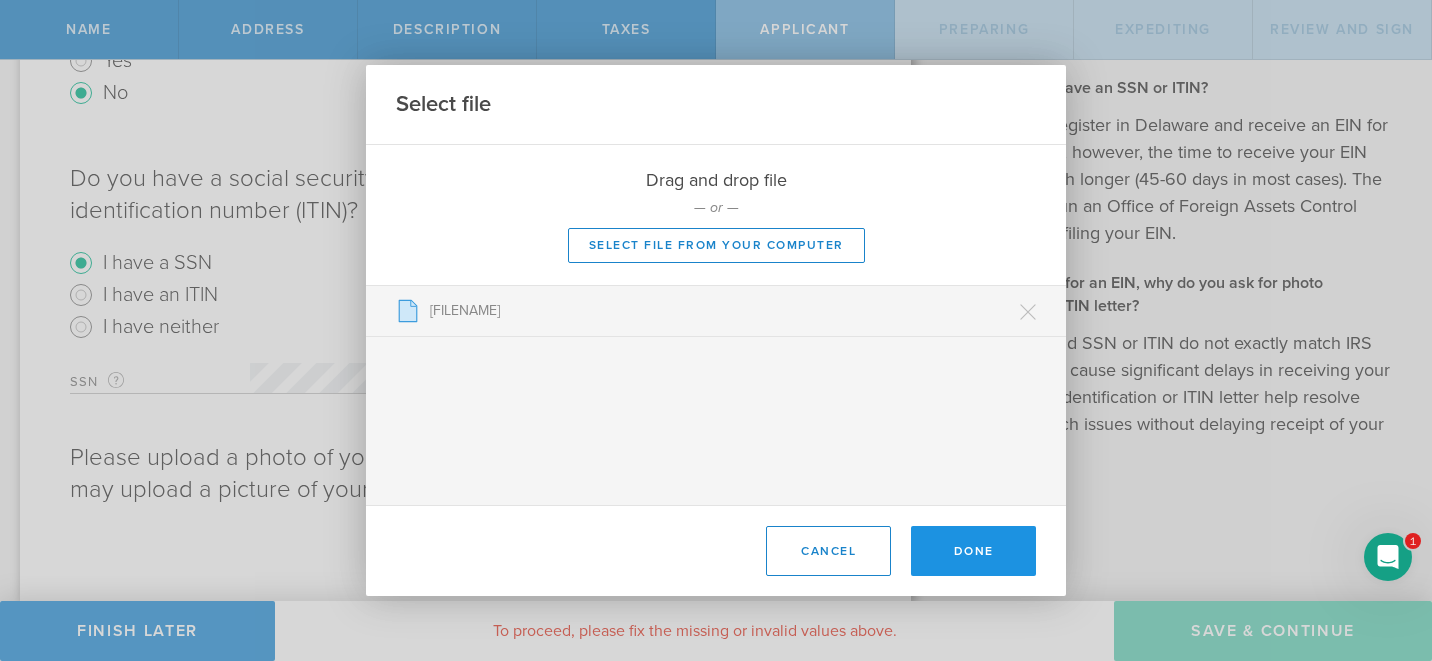 click on "Done" at bounding box center (973, 551) 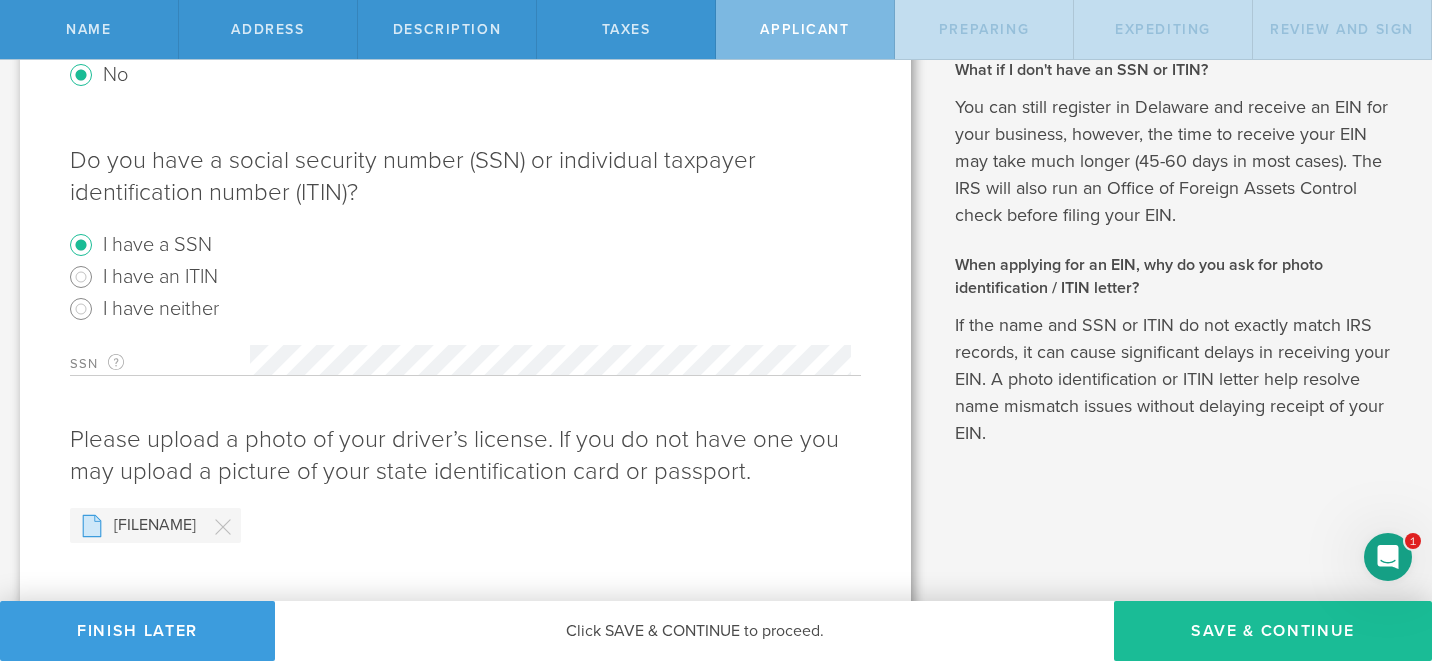 scroll, scrollTop: 766, scrollLeft: 0, axis: vertical 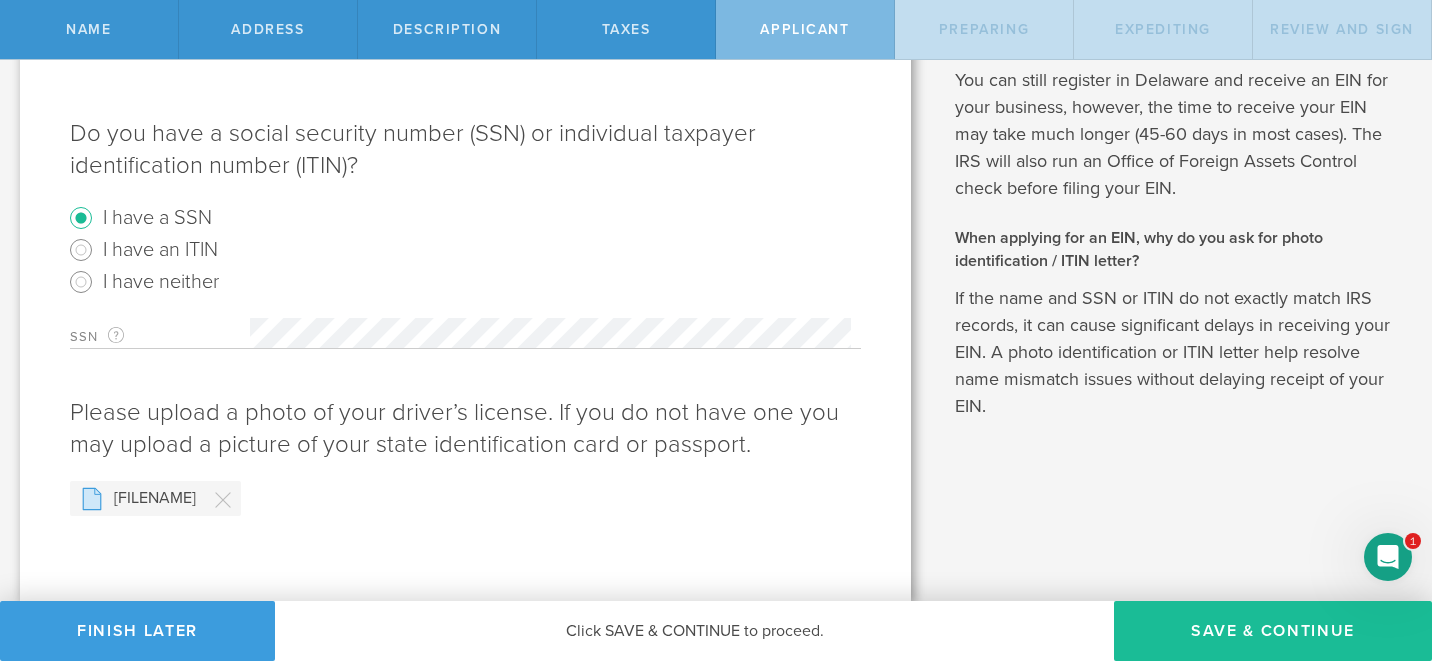 click 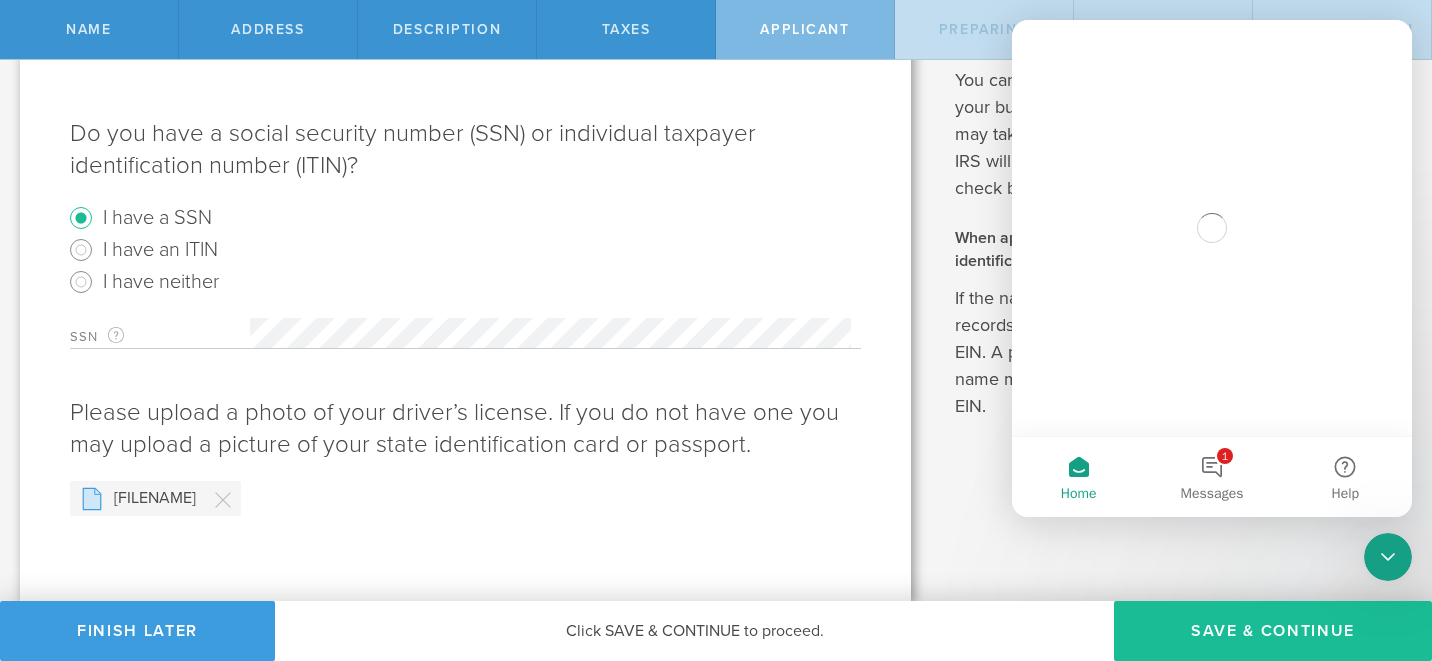 scroll, scrollTop: 0, scrollLeft: 0, axis: both 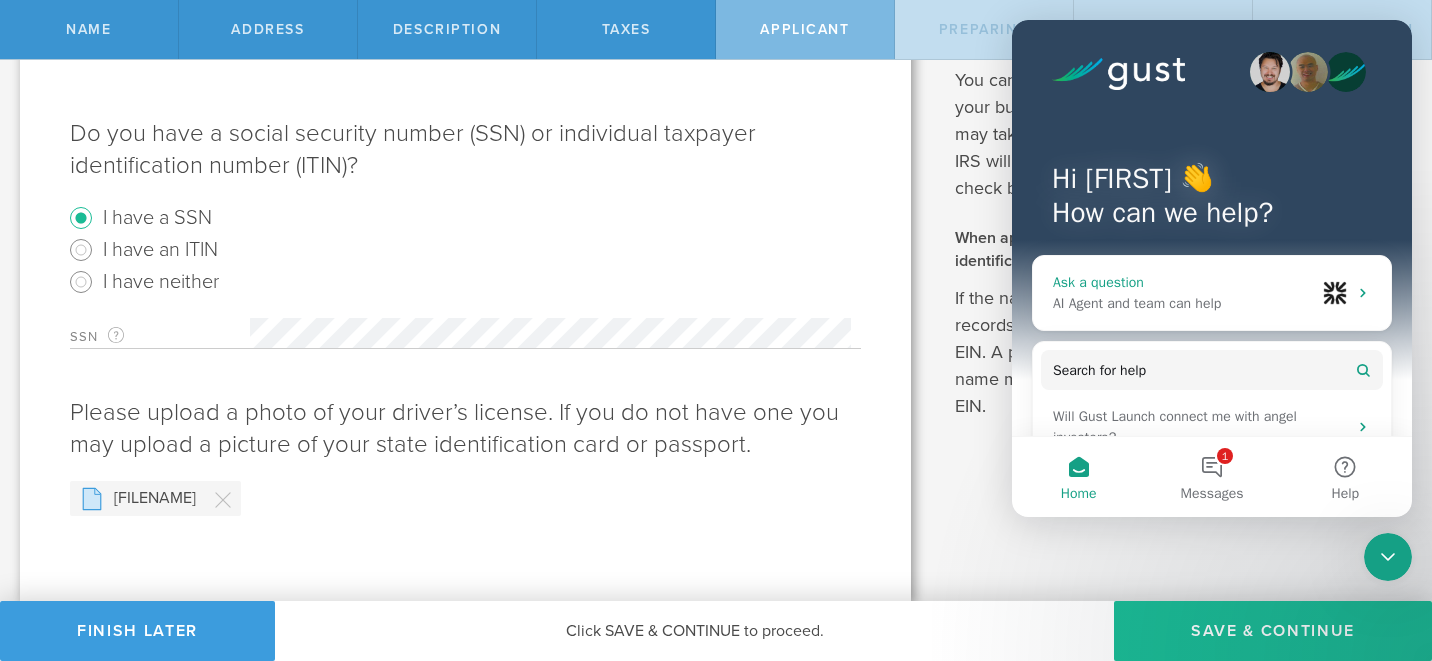 click on "Ask a question" at bounding box center [1184, 282] 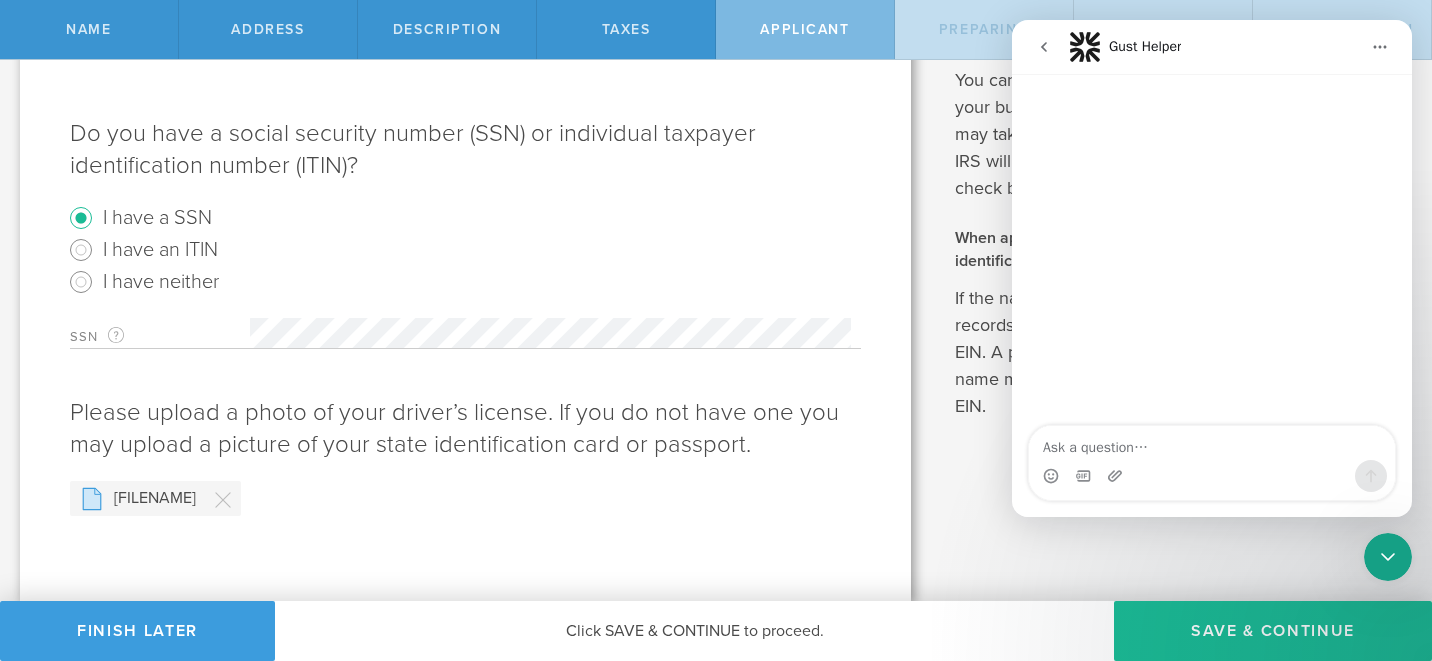 click at bounding box center (1212, 443) 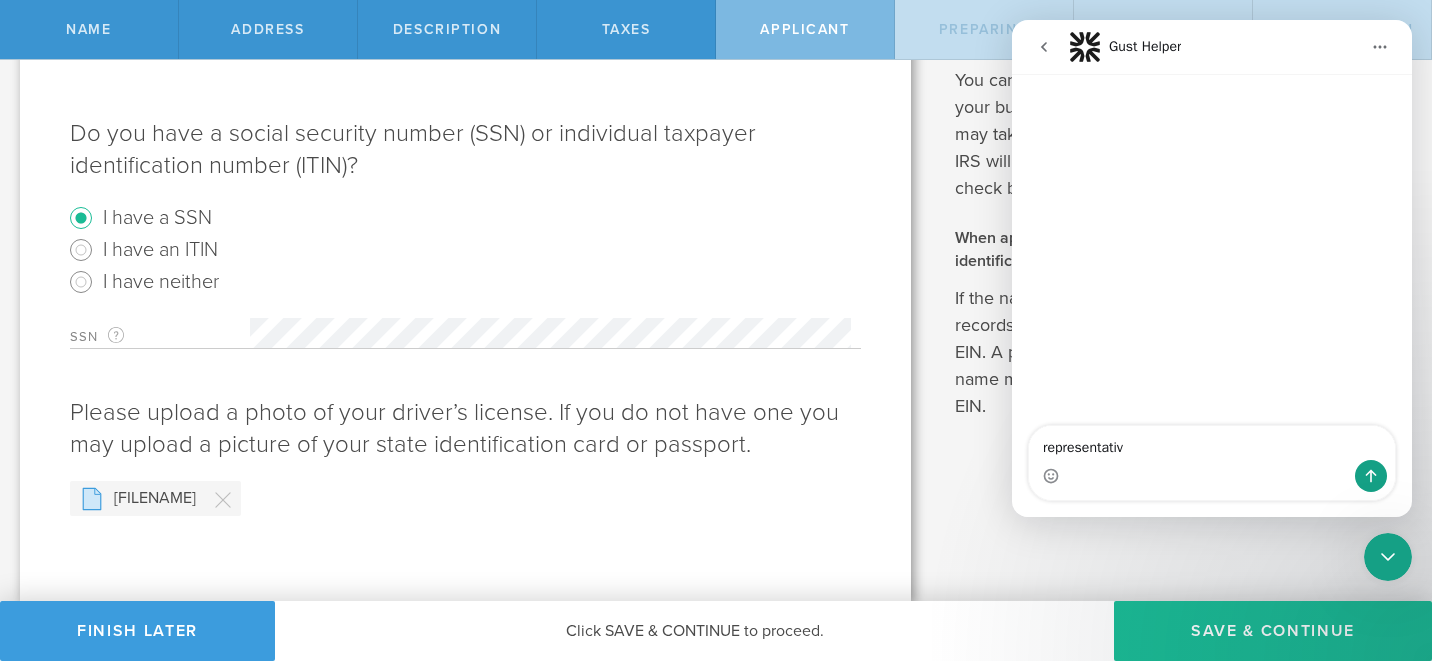type on "representative" 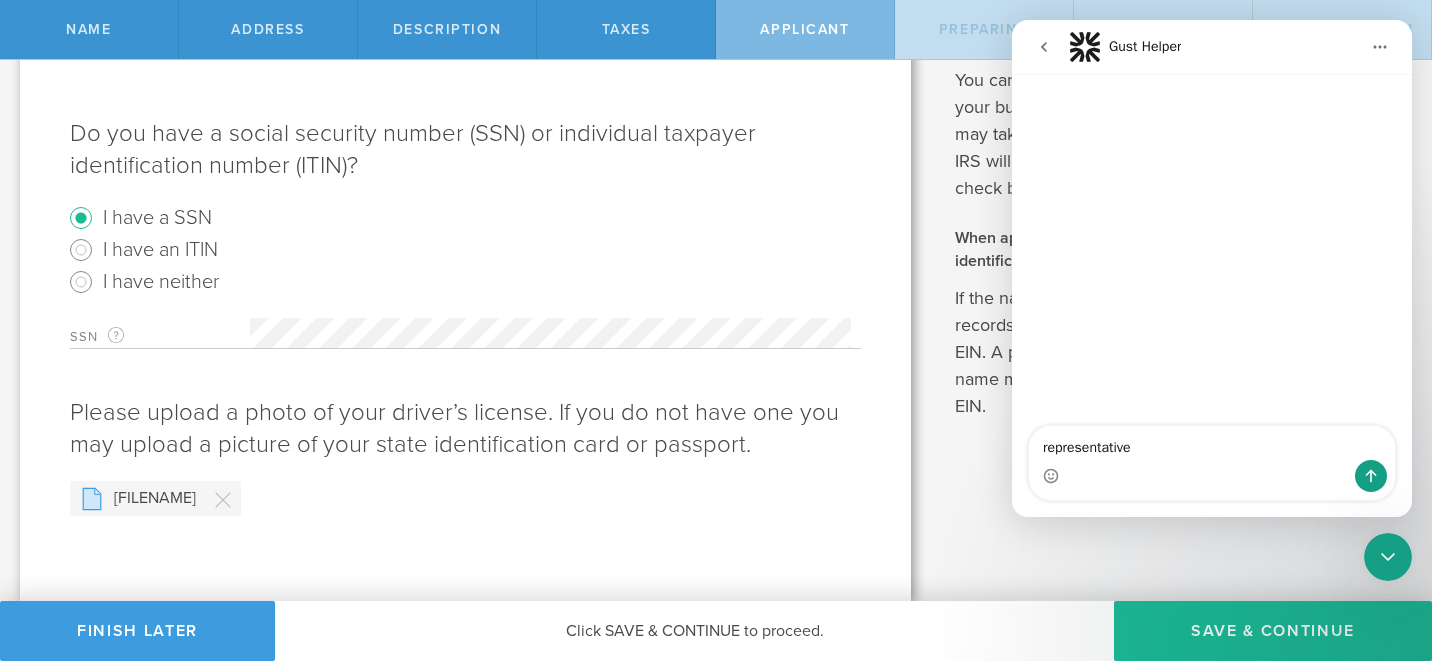 type 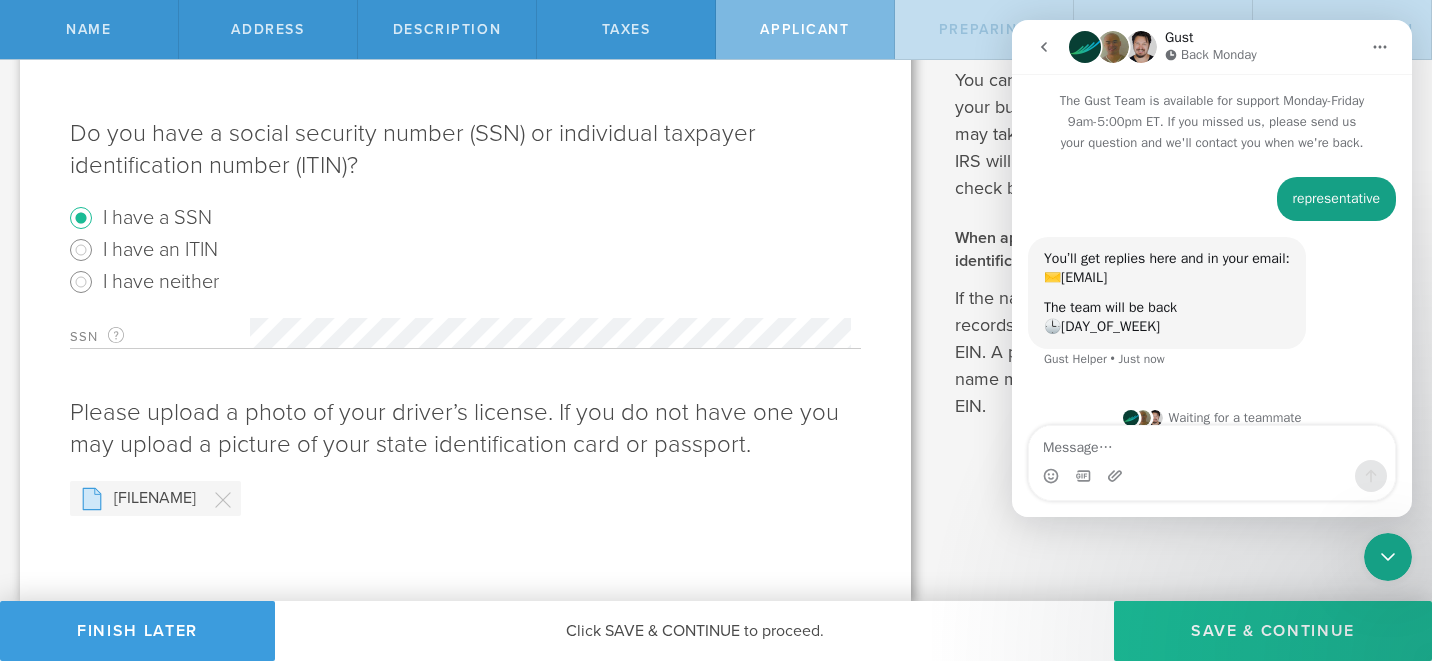 scroll, scrollTop: 21, scrollLeft: 0, axis: vertical 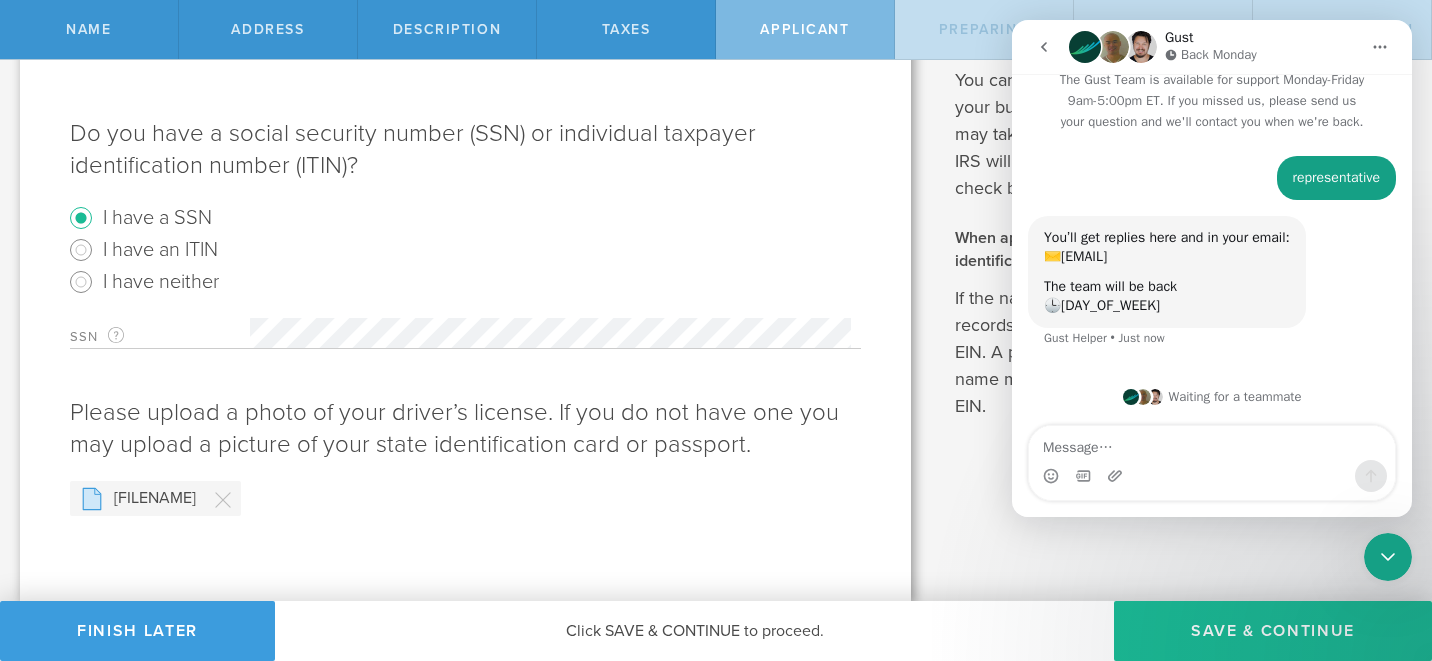 click 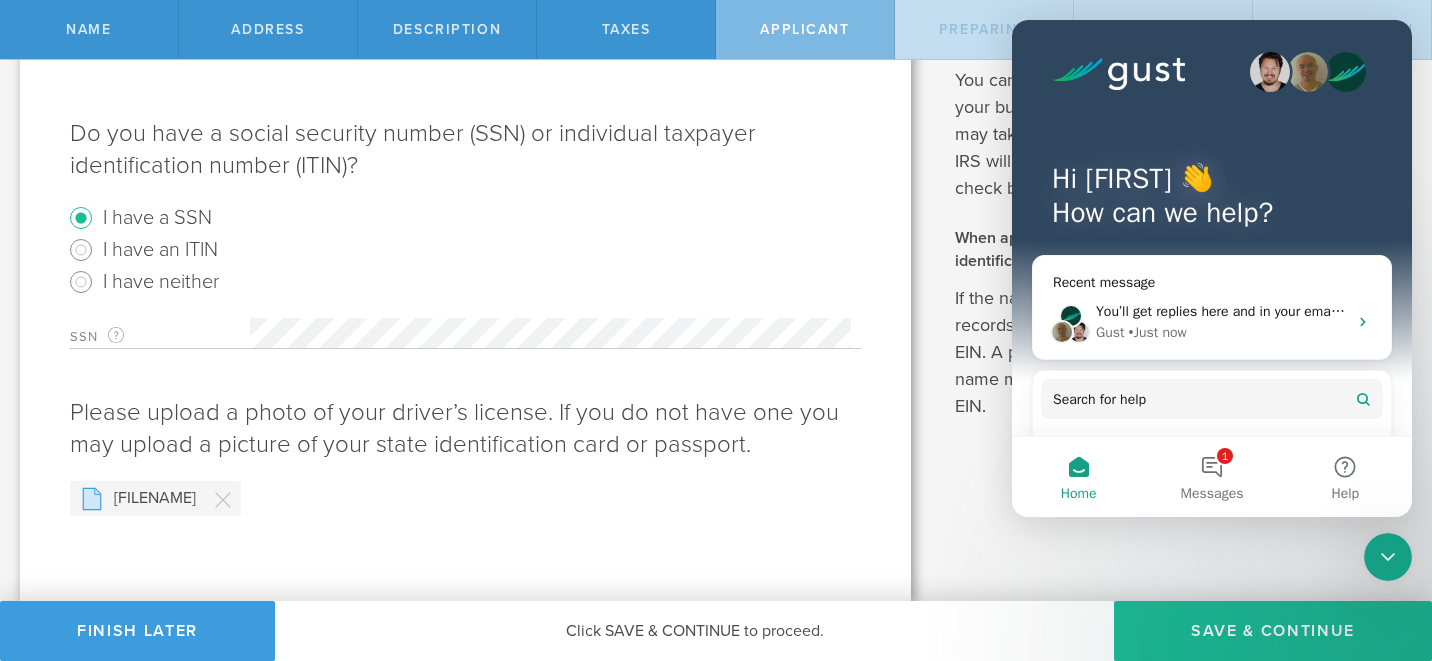 scroll, scrollTop: 0, scrollLeft: 0, axis: both 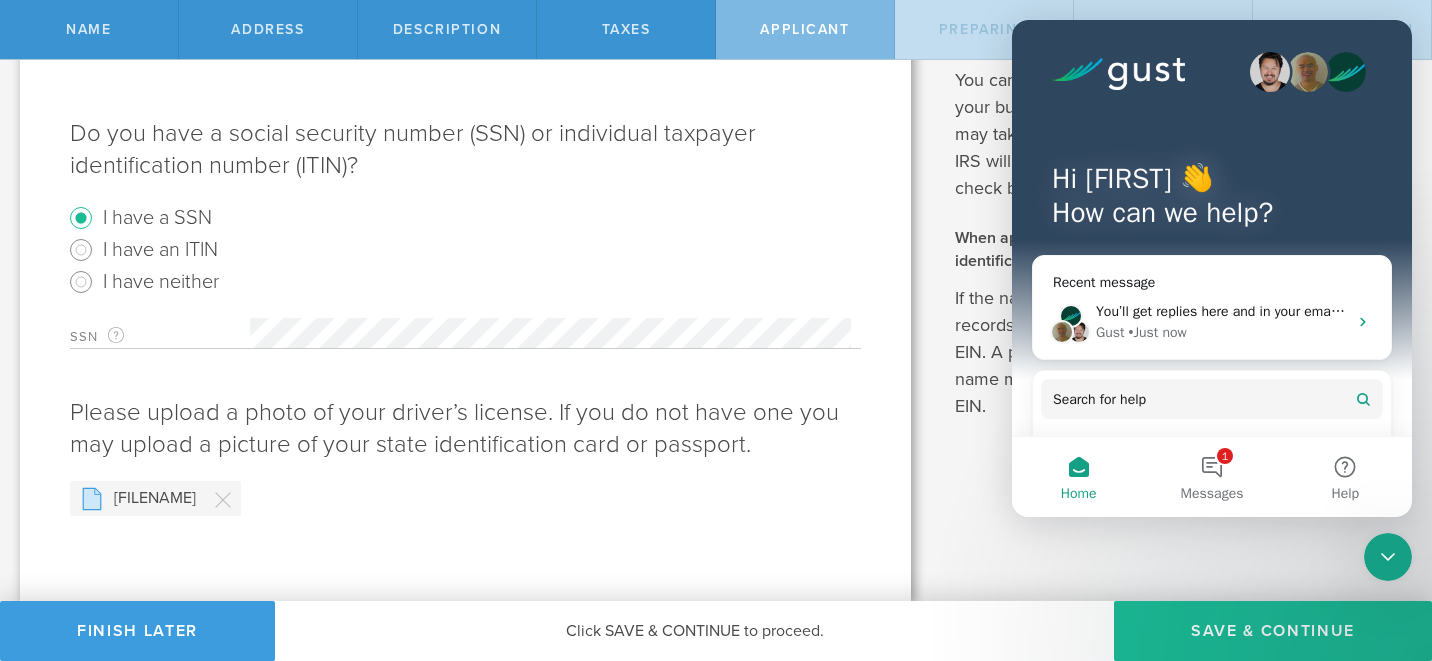 click at bounding box center (1388, 557) 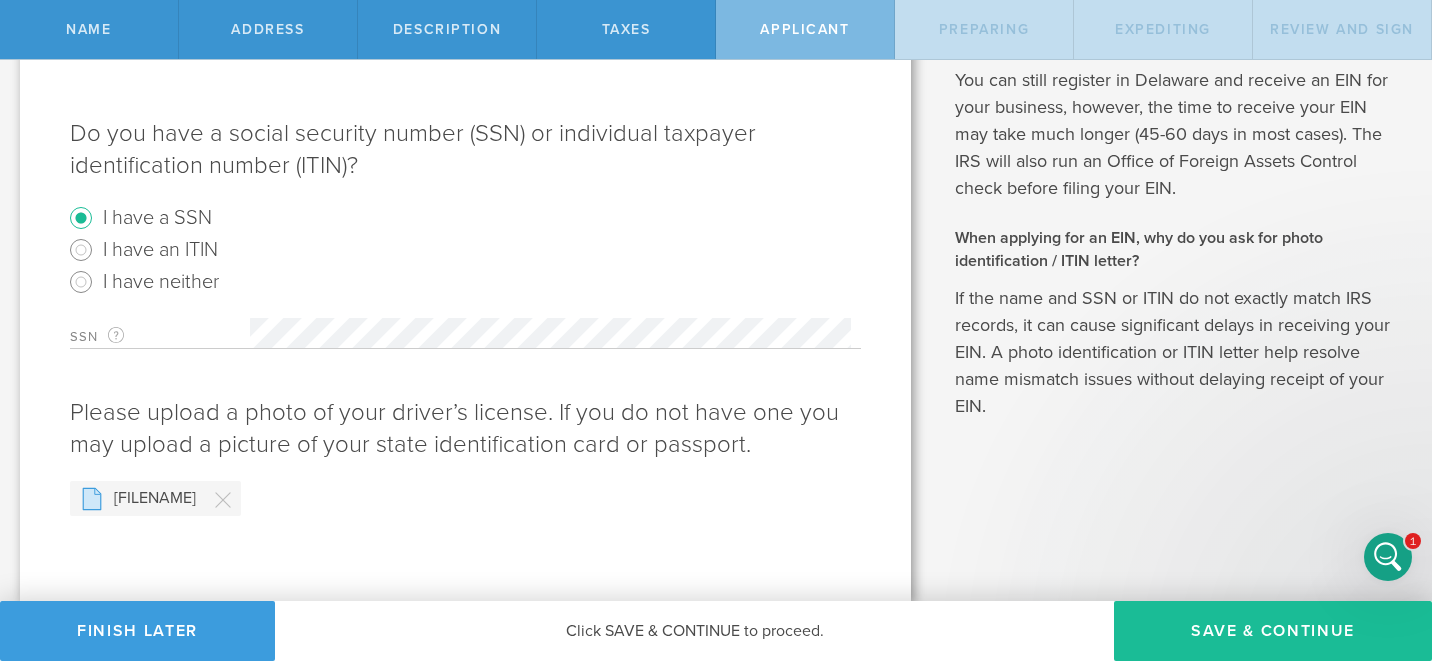 scroll, scrollTop: 0, scrollLeft: 0, axis: both 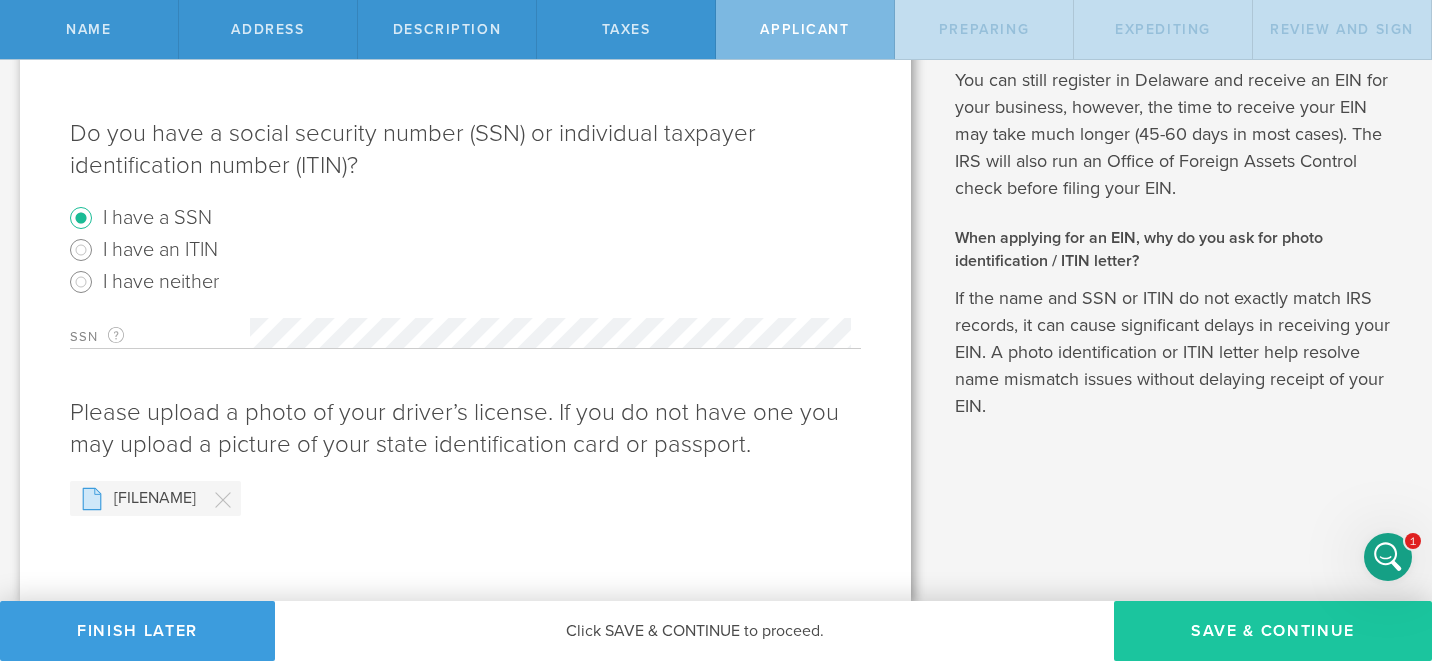 click on "Save & Continue" at bounding box center (1273, 631) 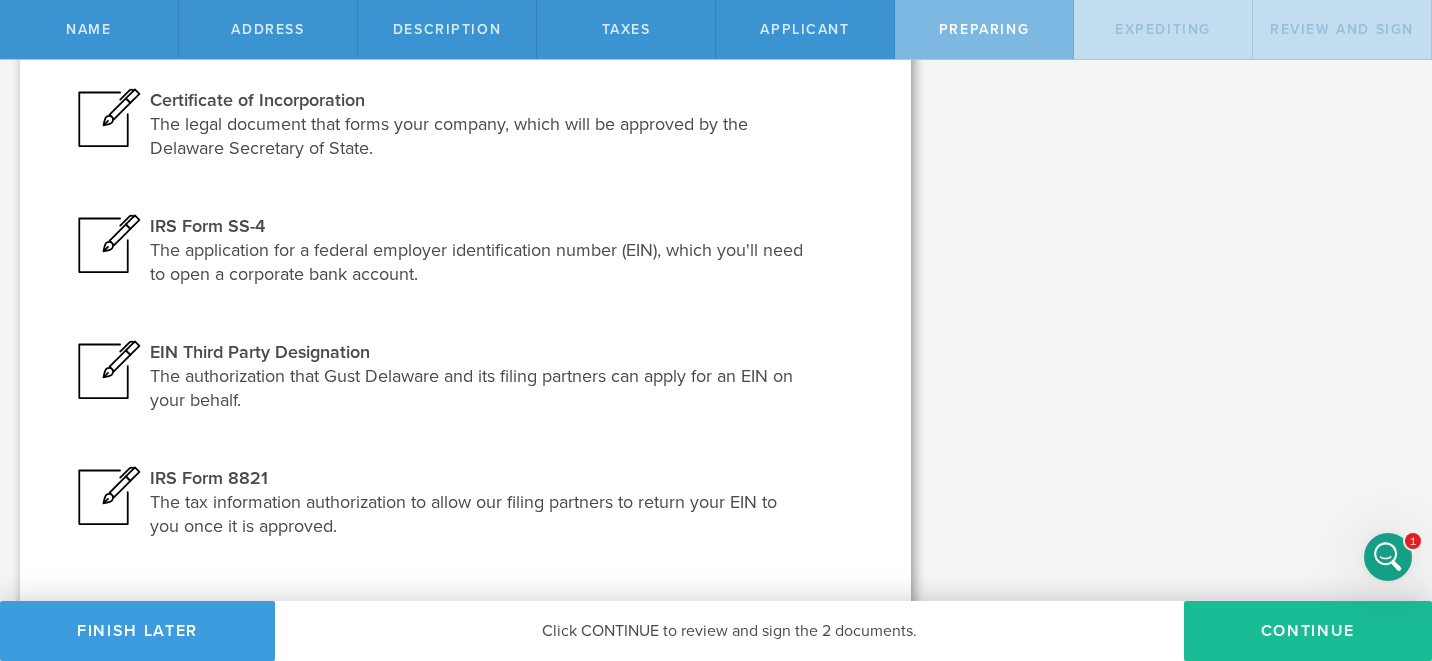 scroll, scrollTop: 373, scrollLeft: 0, axis: vertical 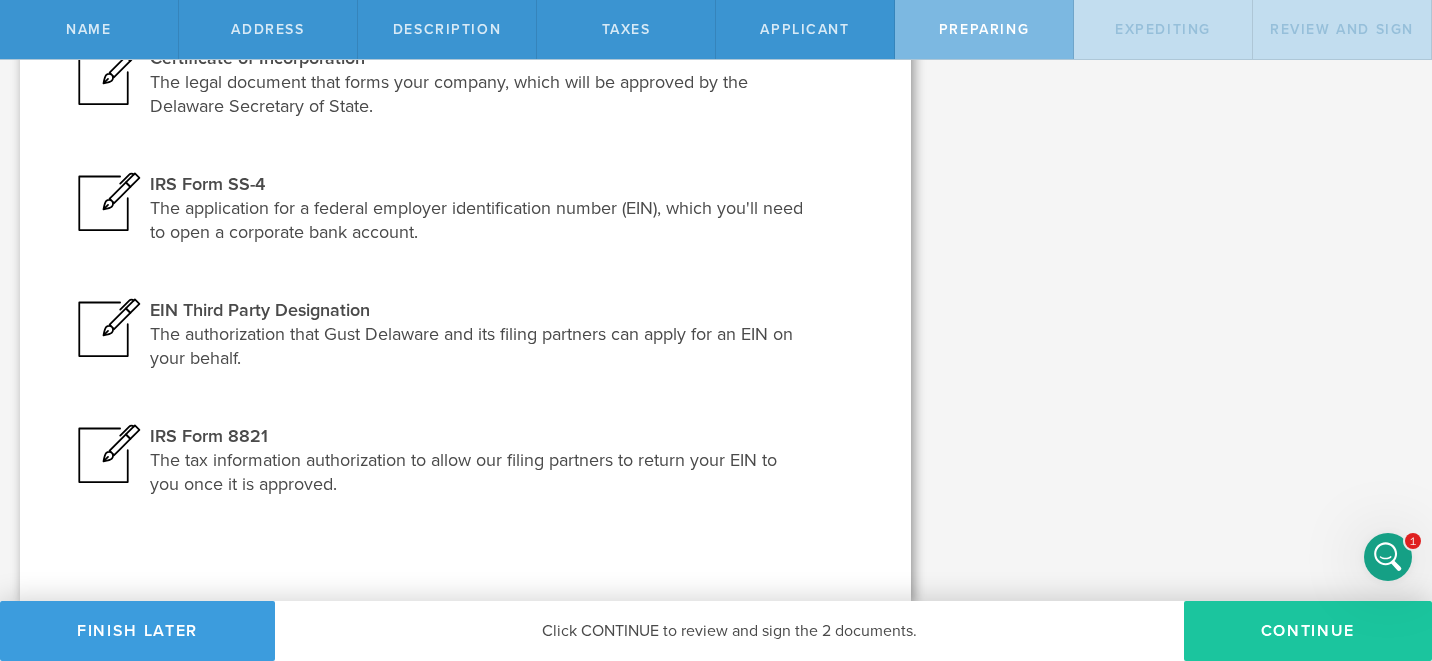 click on "Continue" at bounding box center [1308, 631] 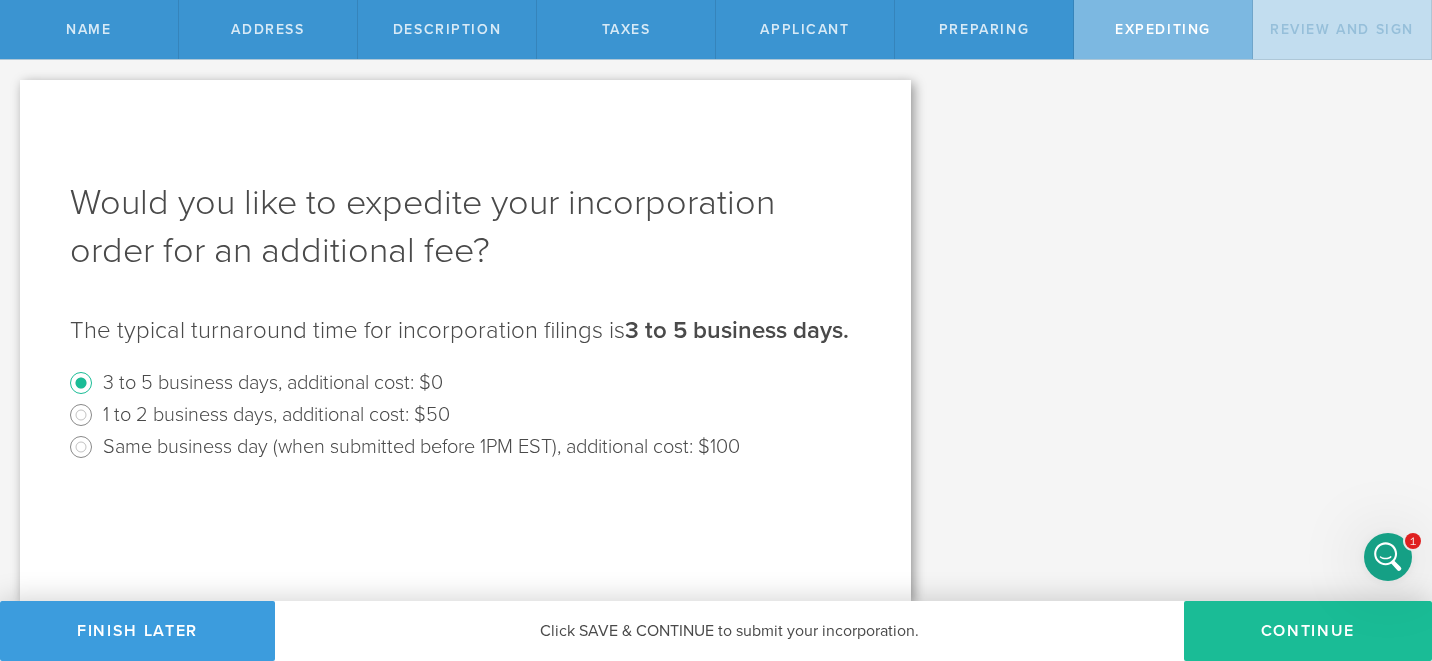 scroll, scrollTop: 0, scrollLeft: 0, axis: both 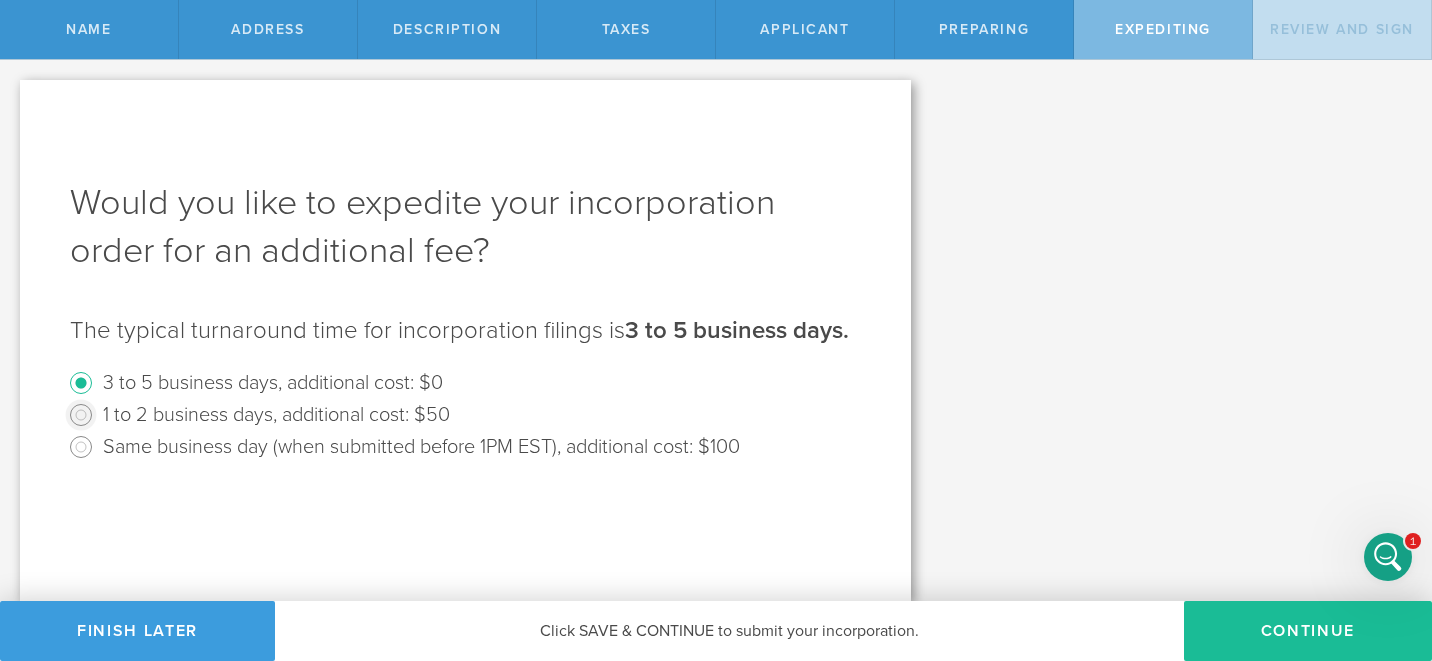 click on "1 to 2 business days, additional cost: $50" at bounding box center (81, 415) 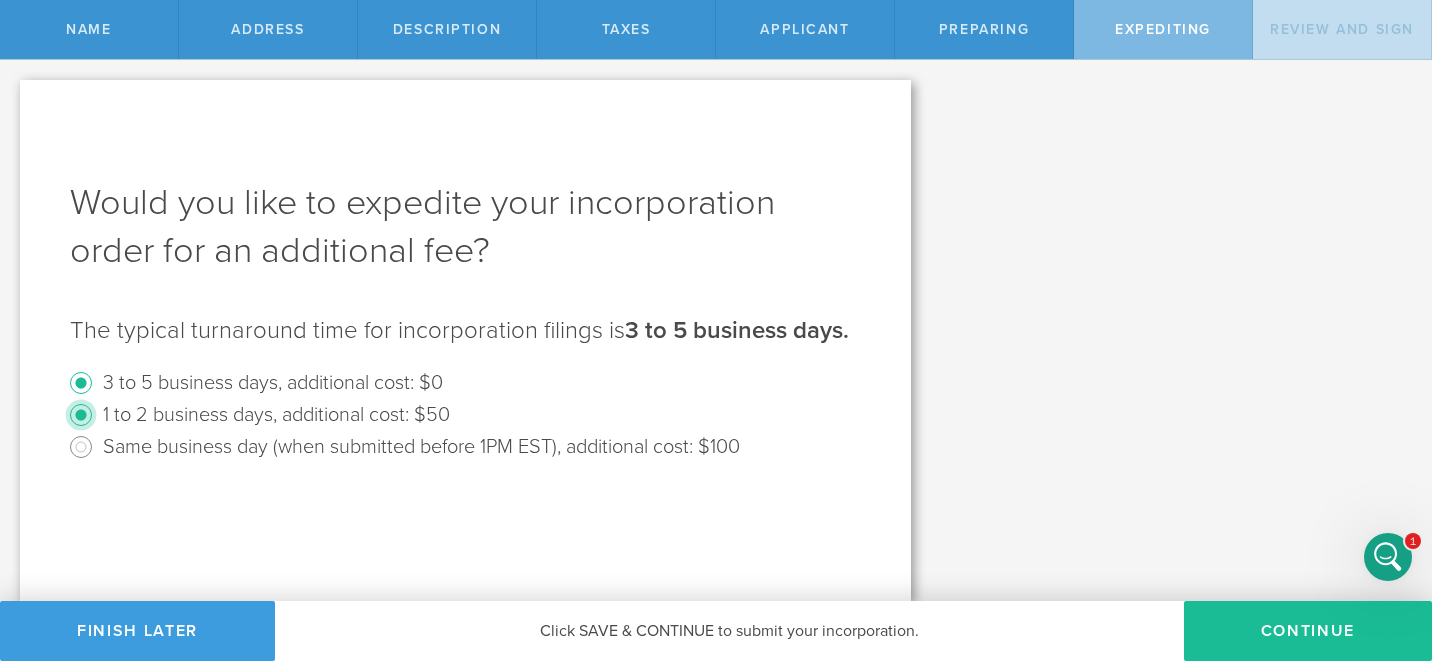 radio on "false" 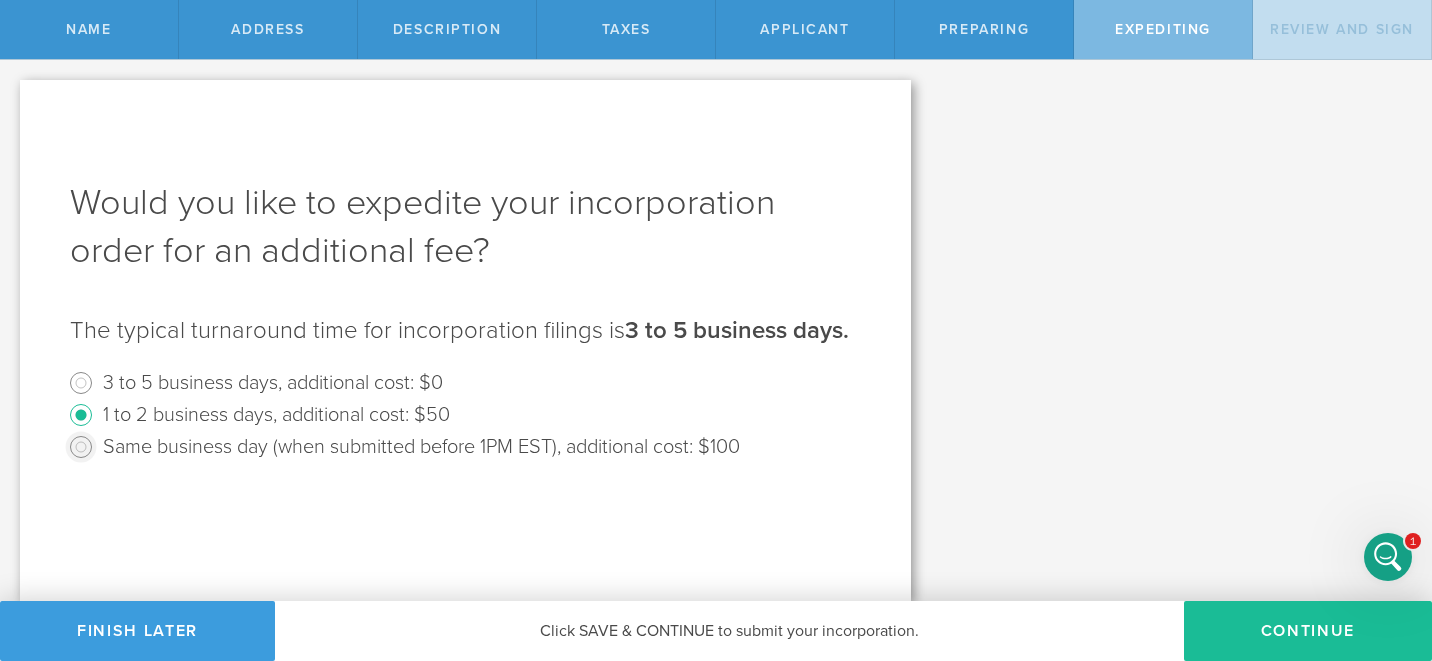 click on "Same business day (when submitted before 1PM EST), additional cost: $100" at bounding box center (81, 447) 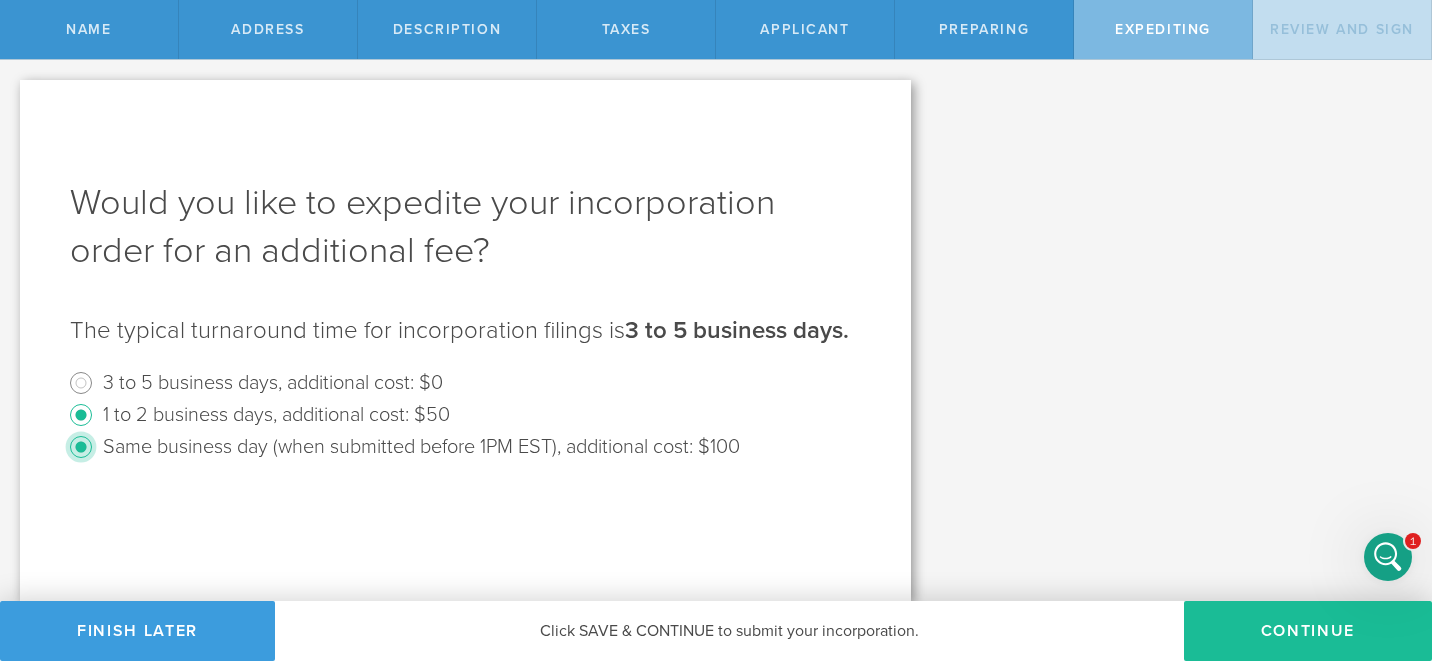 radio on "false" 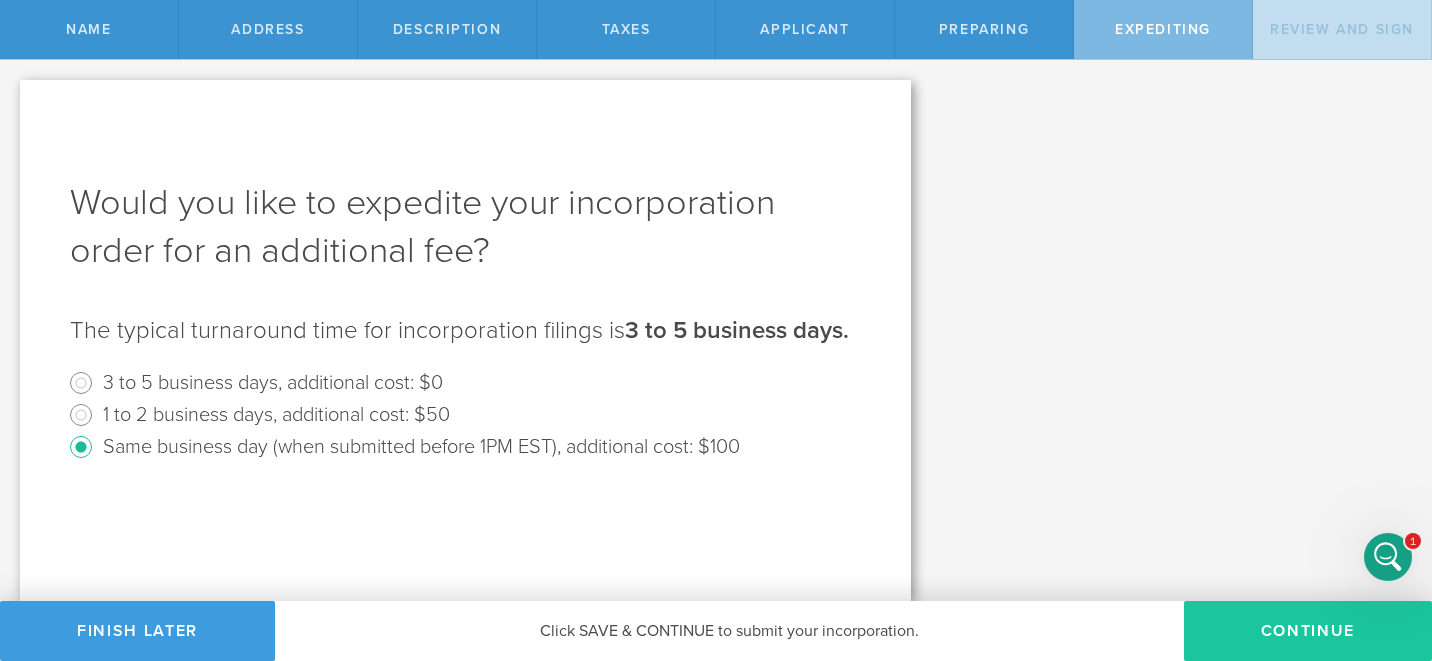 click on "Continue" at bounding box center [1308, 631] 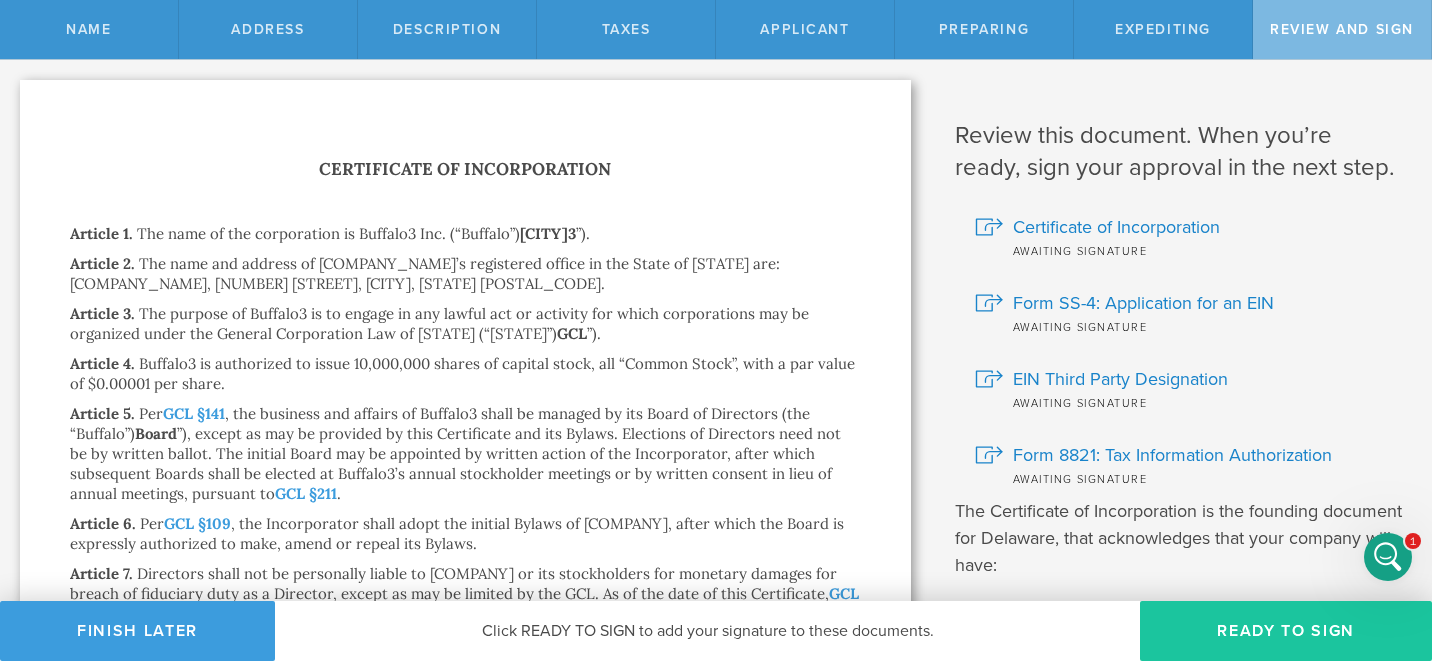 click on "Ready to Sign" at bounding box center (1286, 631) 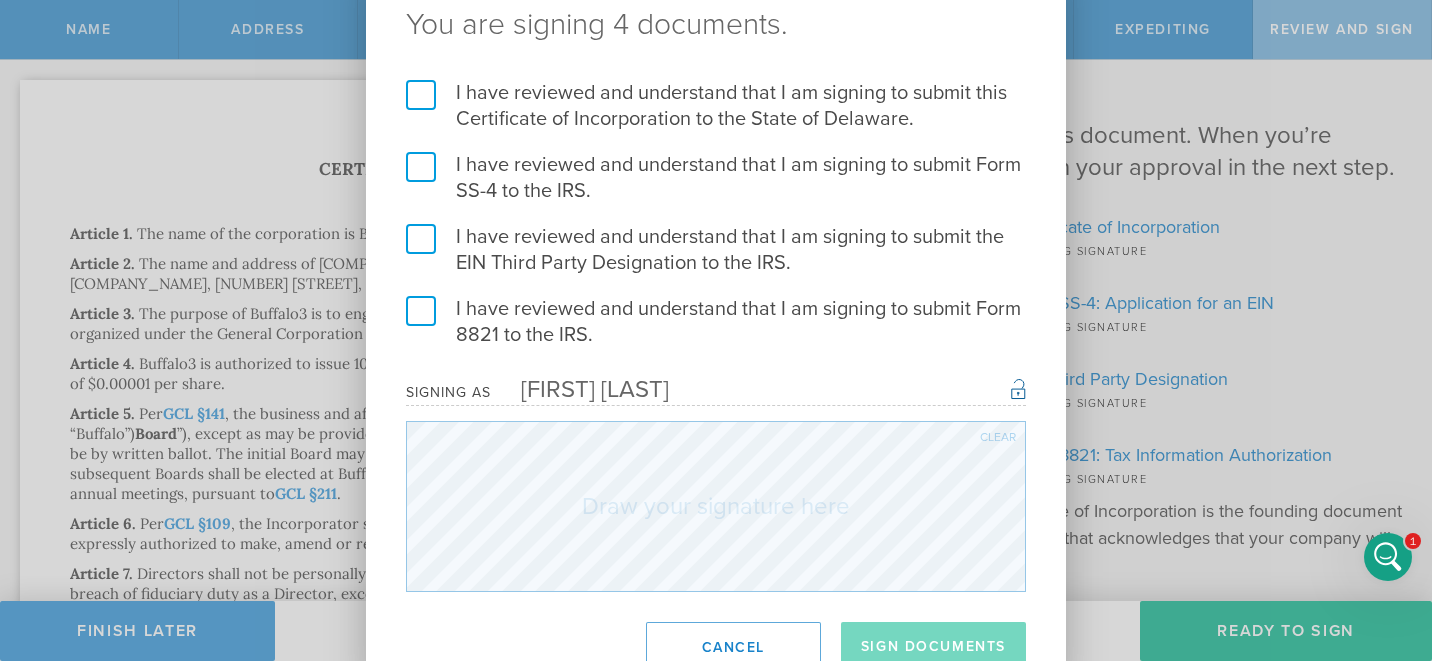 click on "I have reviewed and understand that I am signing to submit this Certificate of Incorporation to the State of Delaware." at bounding box center [716, 106] 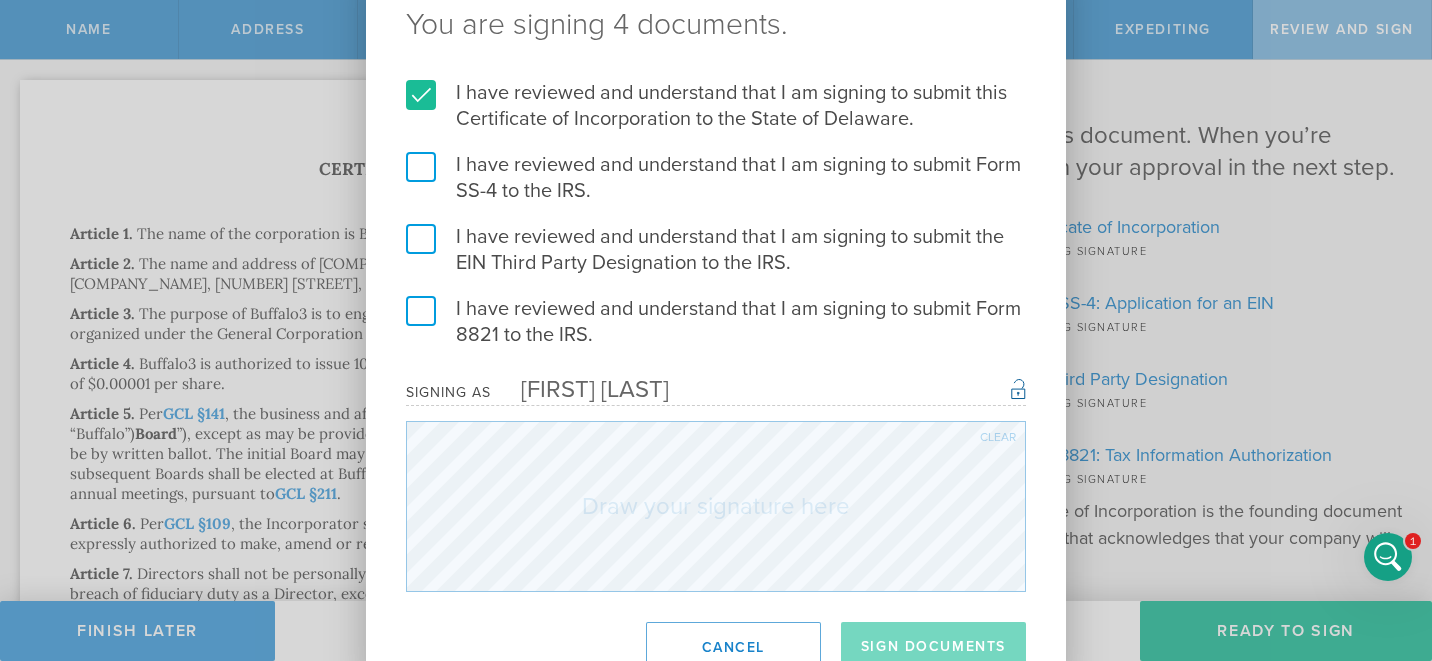 click on "I have reviewed and understand that I am signing to submit Form SS-4 to the IRS." at bounding box center [716, 178] 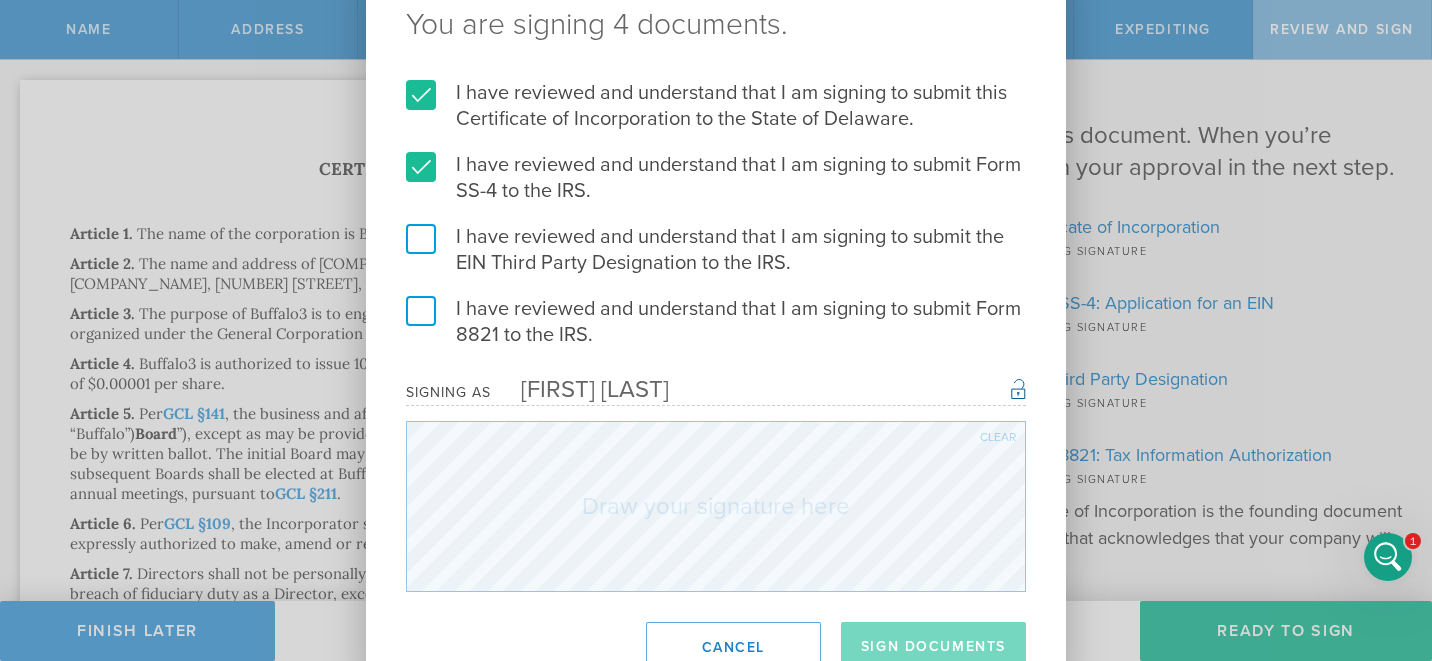 click on "I have reviewed and understand that I am signing to submit the EIN Third Party Designation to the IRS." at bounding box center [716, 250] 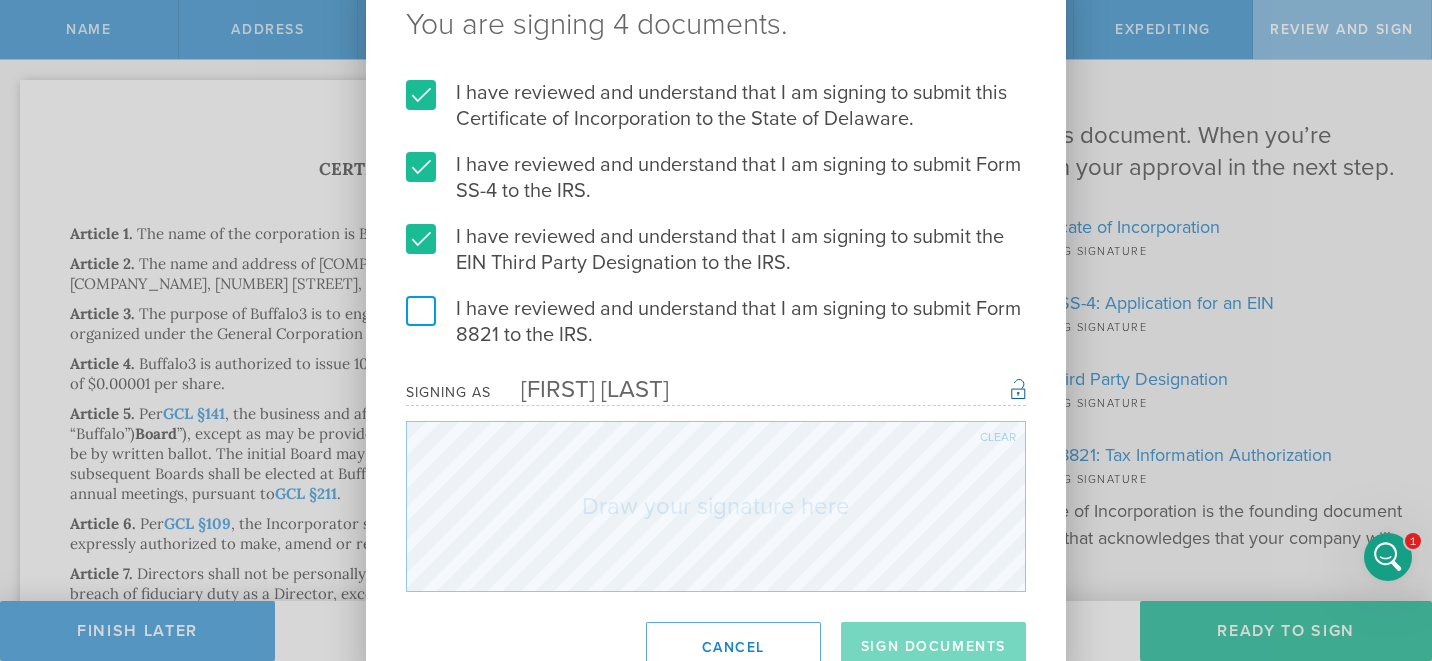click on "I have reviewed and understand that I am signing to submit Form 8821 to the IRS." at bounding box center (716, 322) 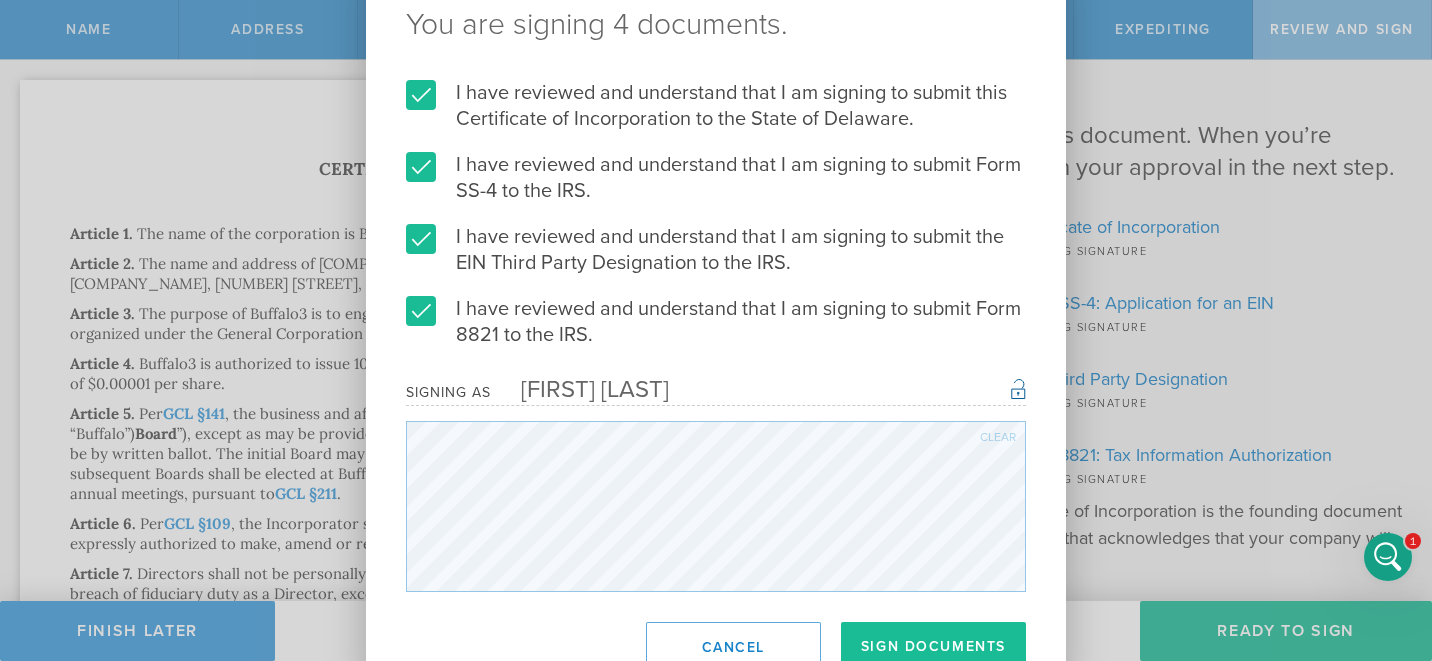 click on "Clear" at bounding box center (998, 437) 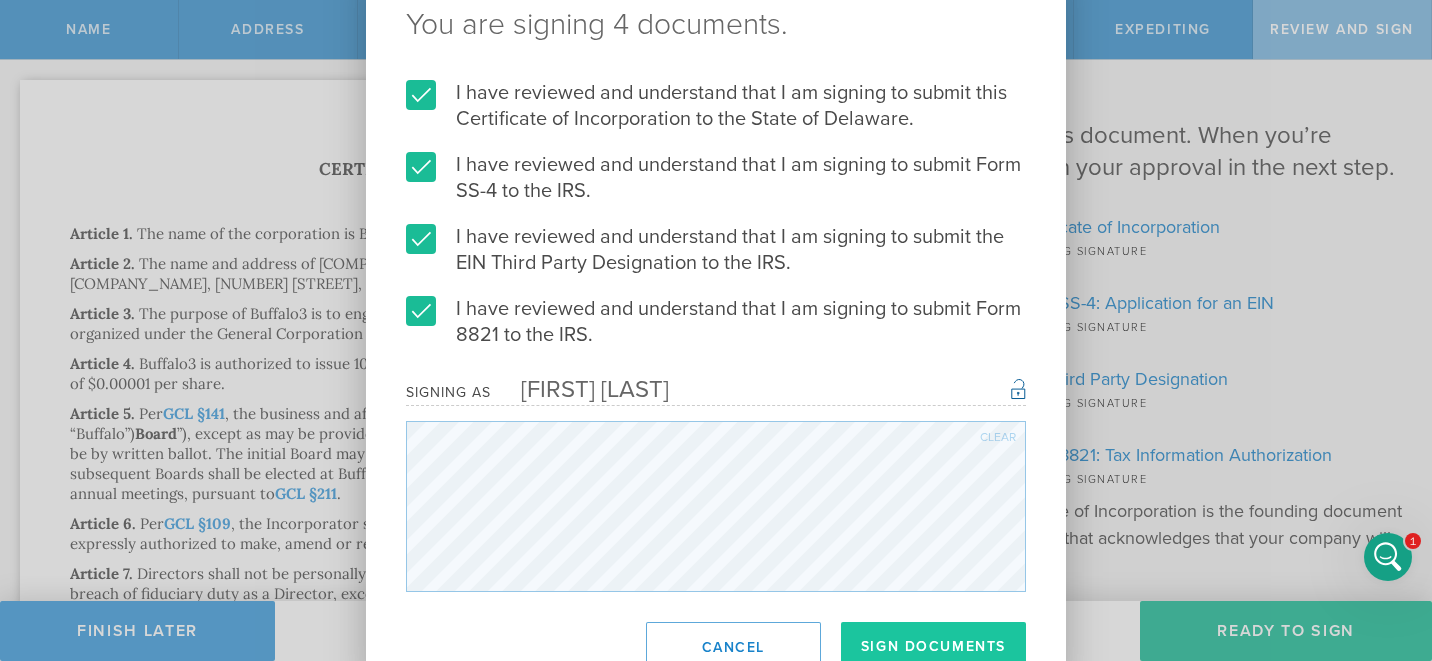 click on "Sign Documents" at bounding box center (933, 647) 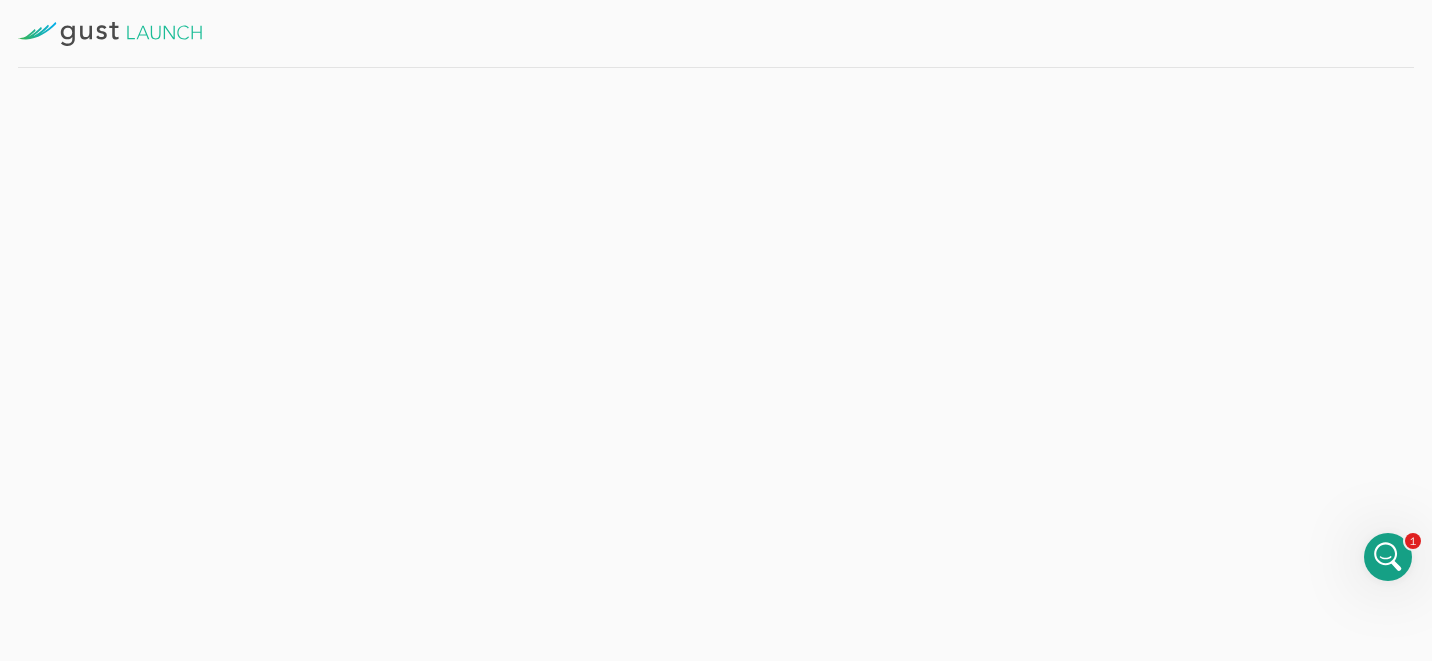 click on "Until then, venture forward!" at bounding box center [838, 440] 